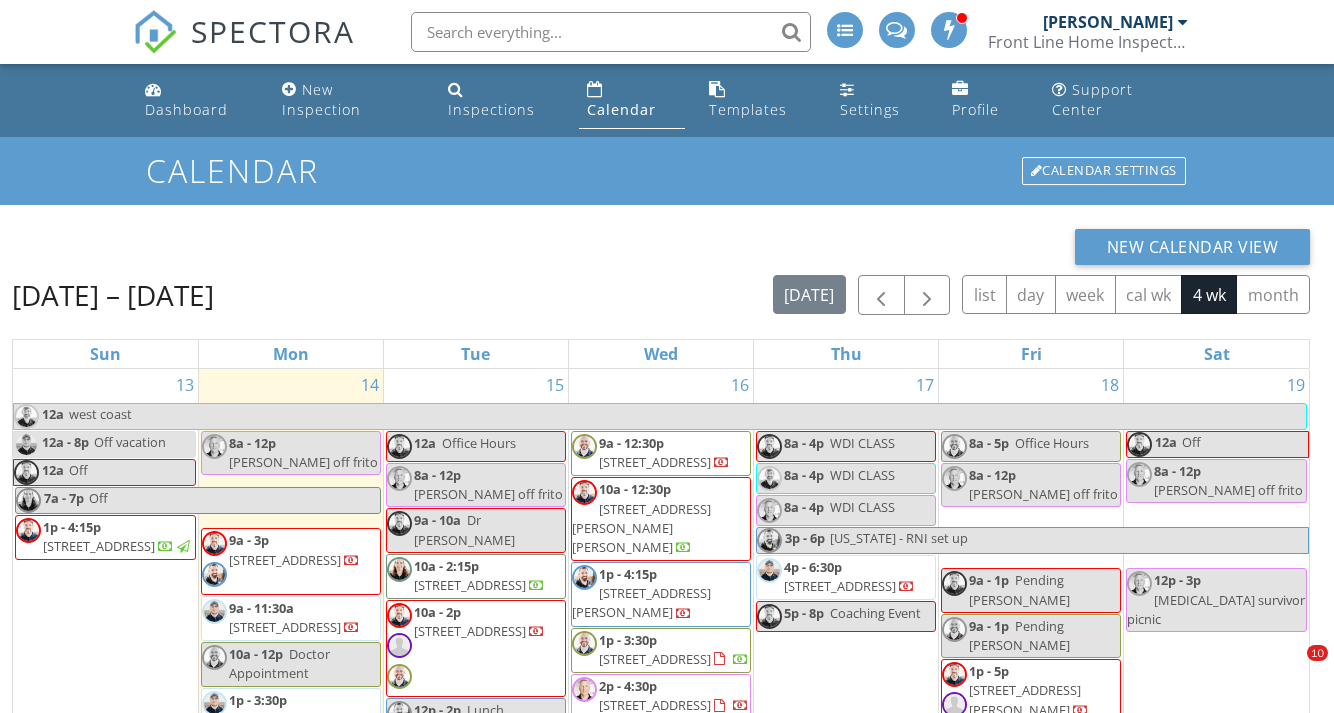 scroll, scrollTop: 0, scrollLeft: 0, axis: both 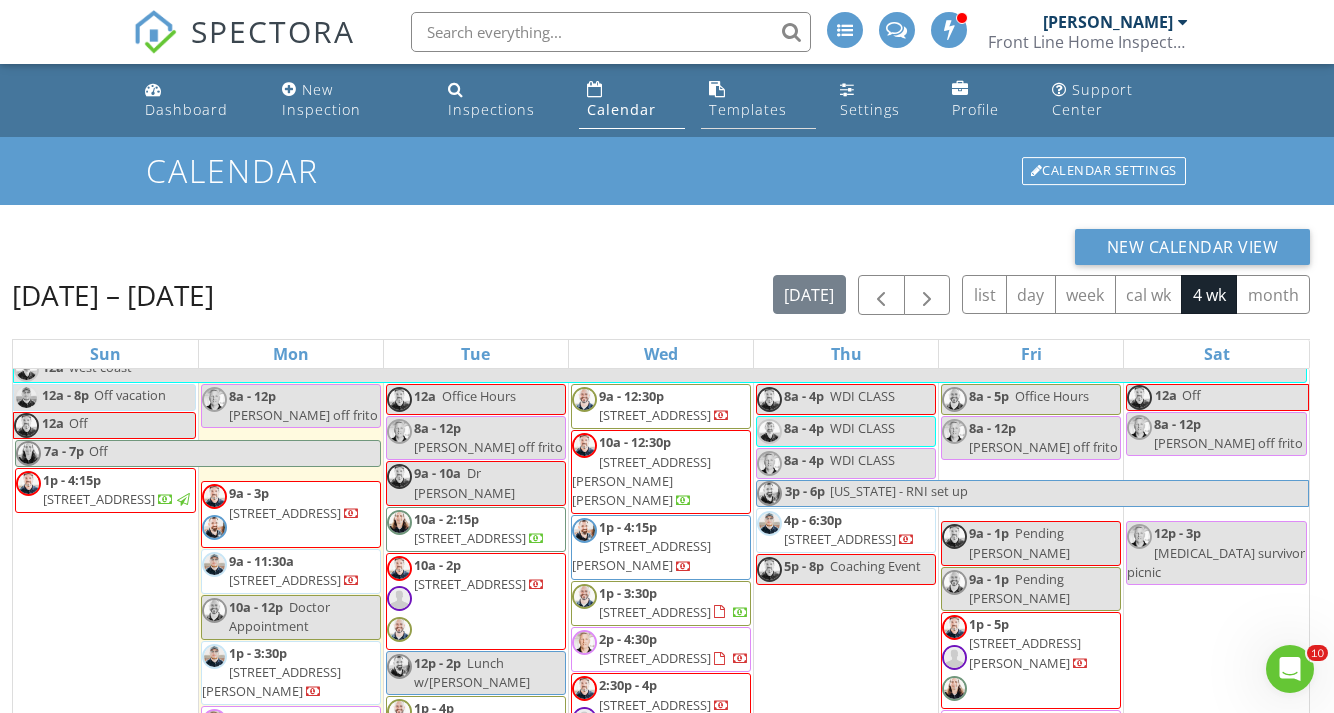 click on "Templates" at bounding box center (748, 109) 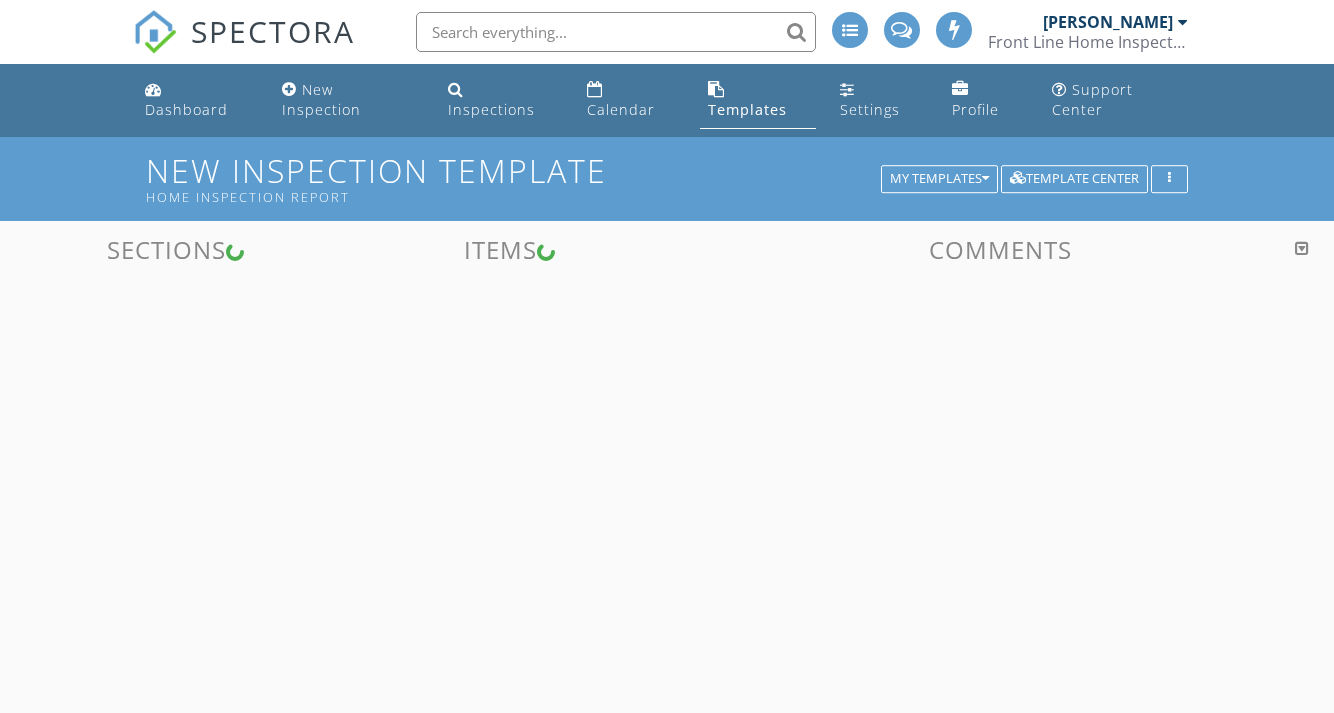 scroll, scrollTop: 0, scrollLeft: 0, axis: both 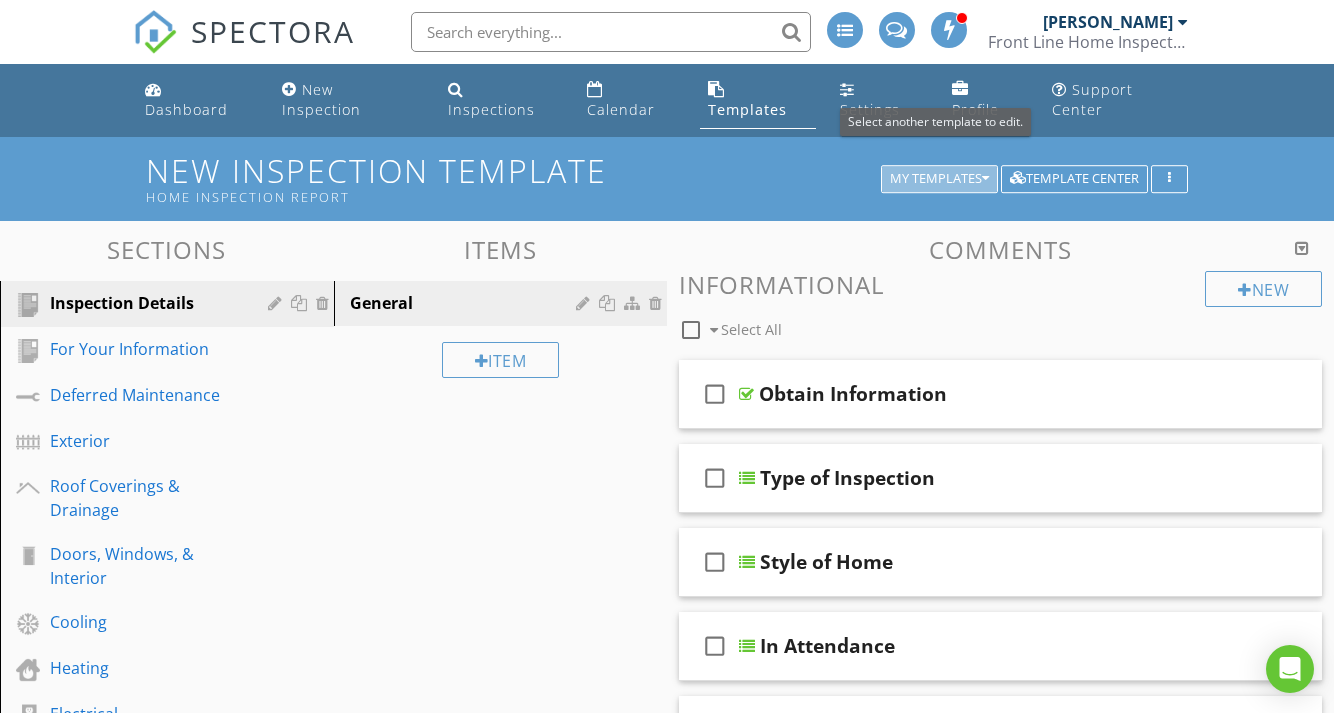 click on "My Templates" at bounding box center (939, 179) 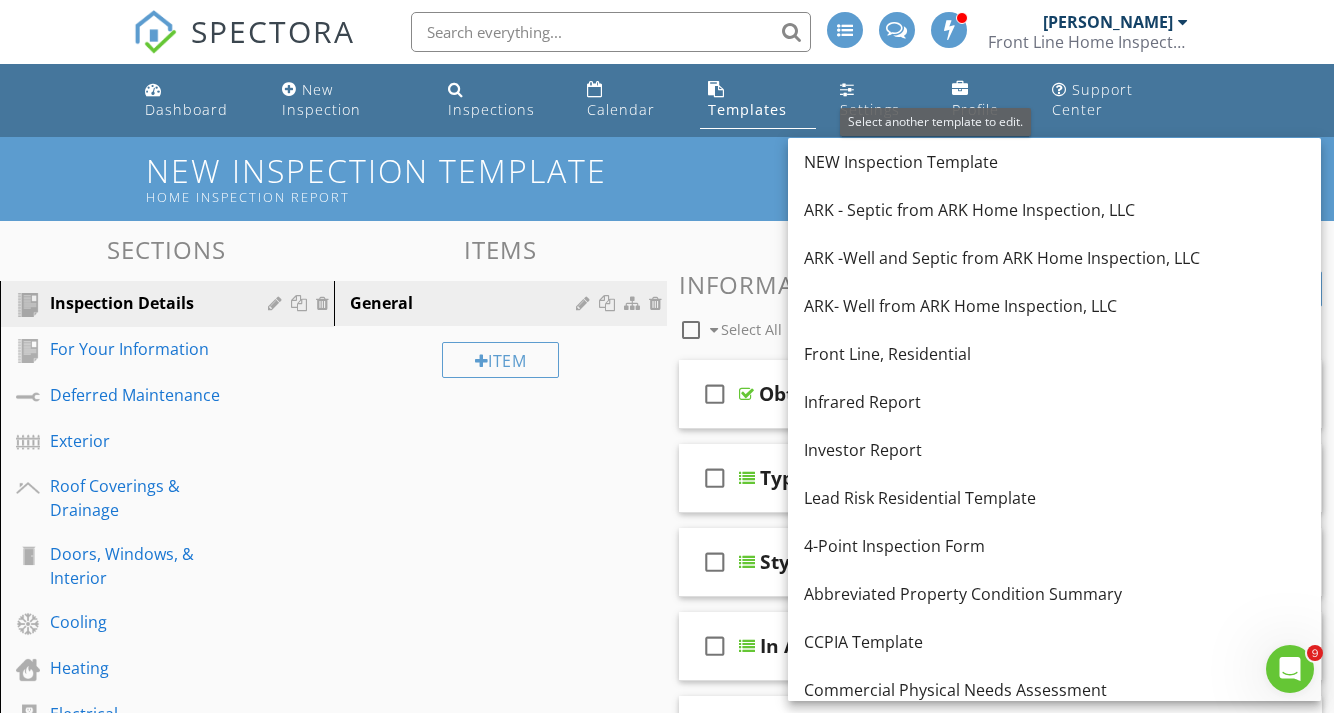 scroll, scrollTop: 0, scrollLeft: 0, axis: both 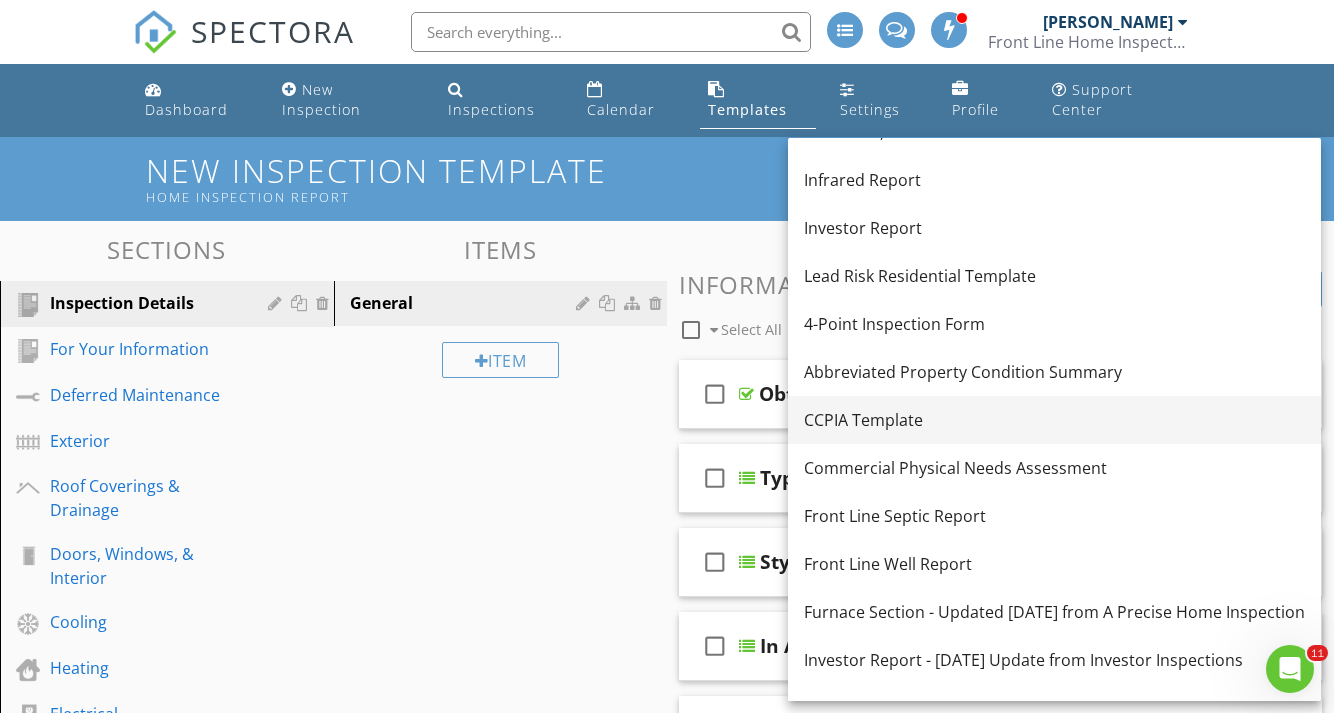 click on "CCPIA Template" at bounding box center [1054, 420] 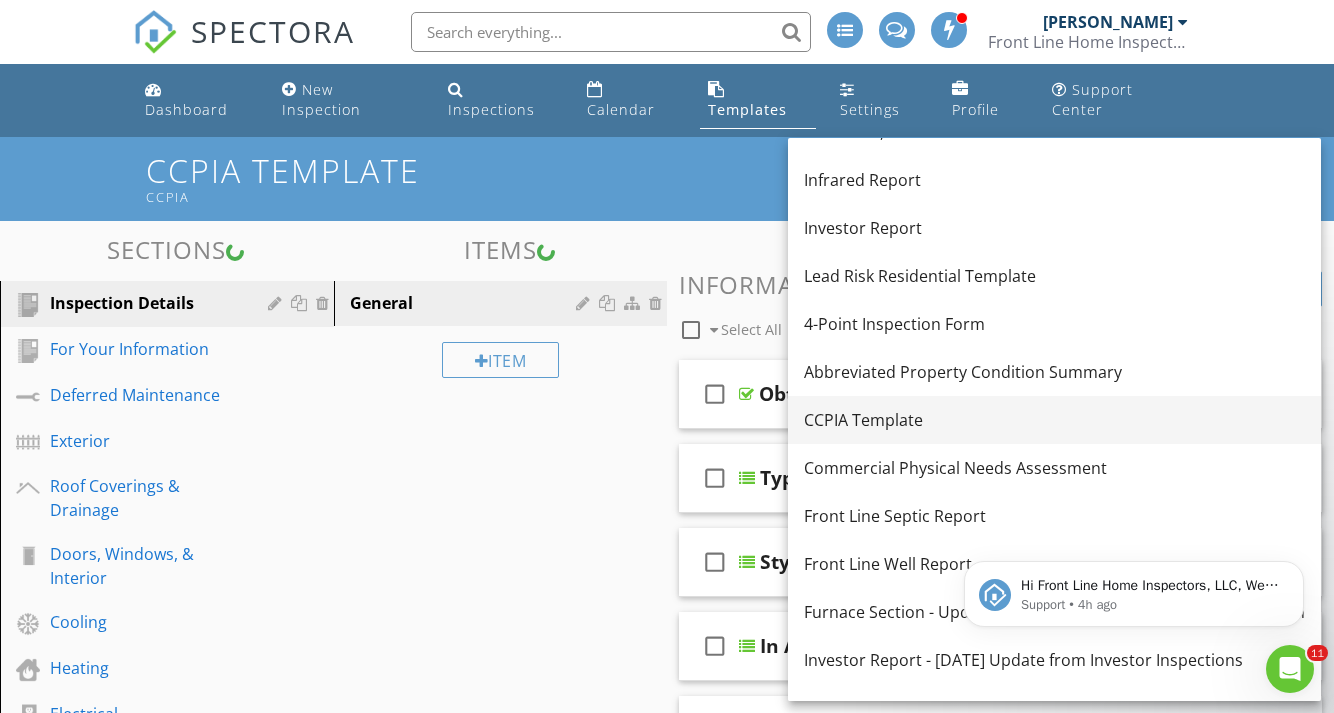 scroll, scrollTop: 0, scrollLeft: 0, axis: both 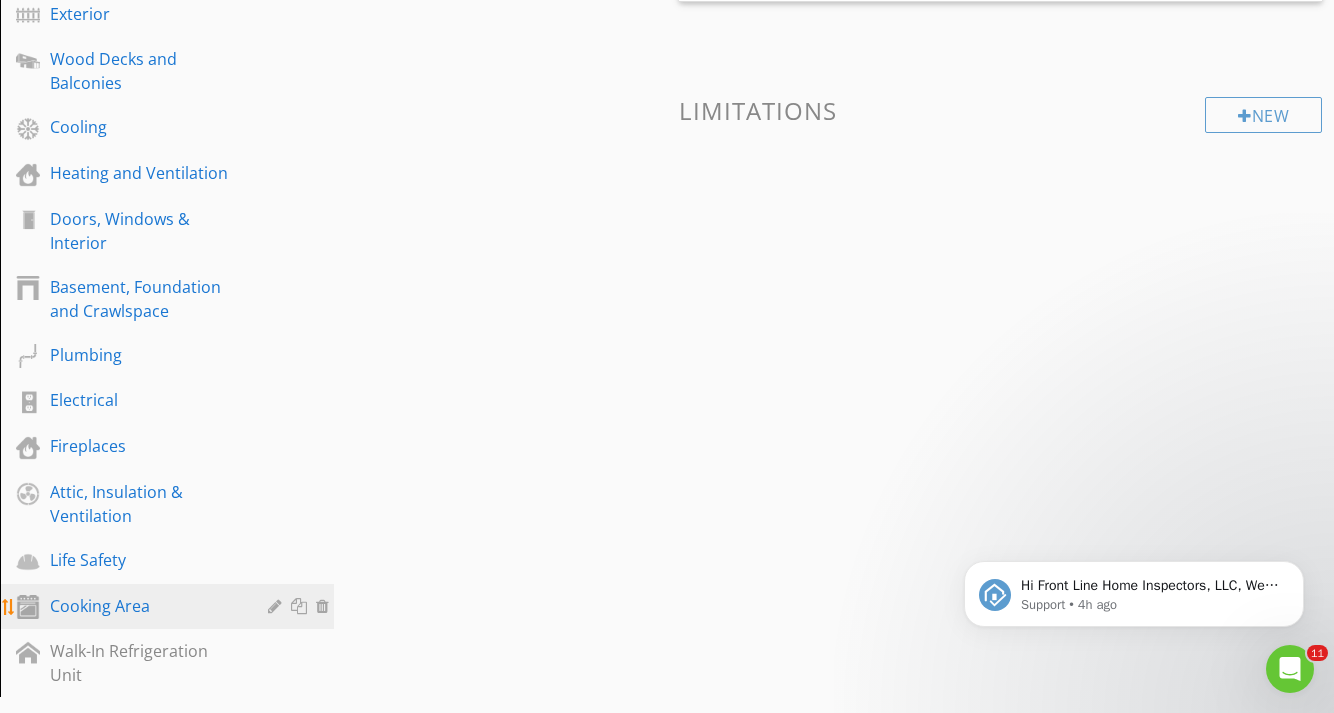 click on "Cooking Area" at bounding box center (144, 606) 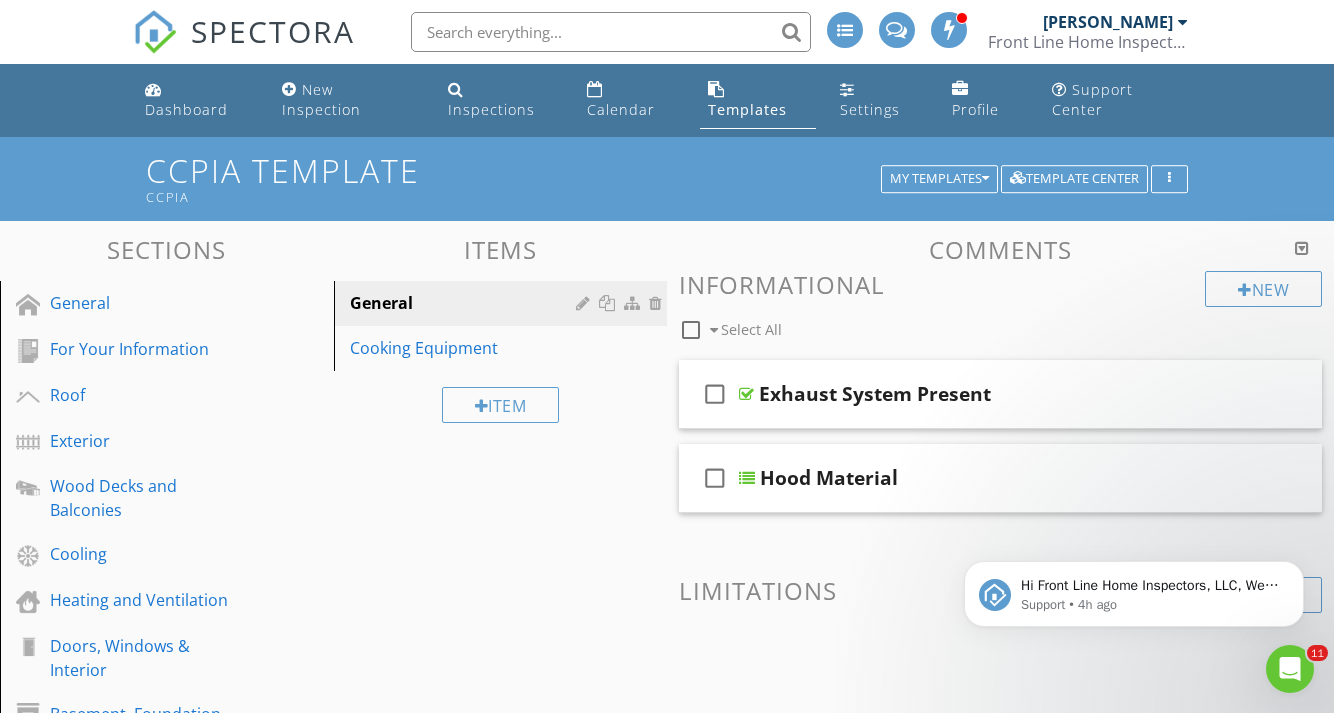 scroll, scrollTop: 0, scrollLeft: 0, axis: both 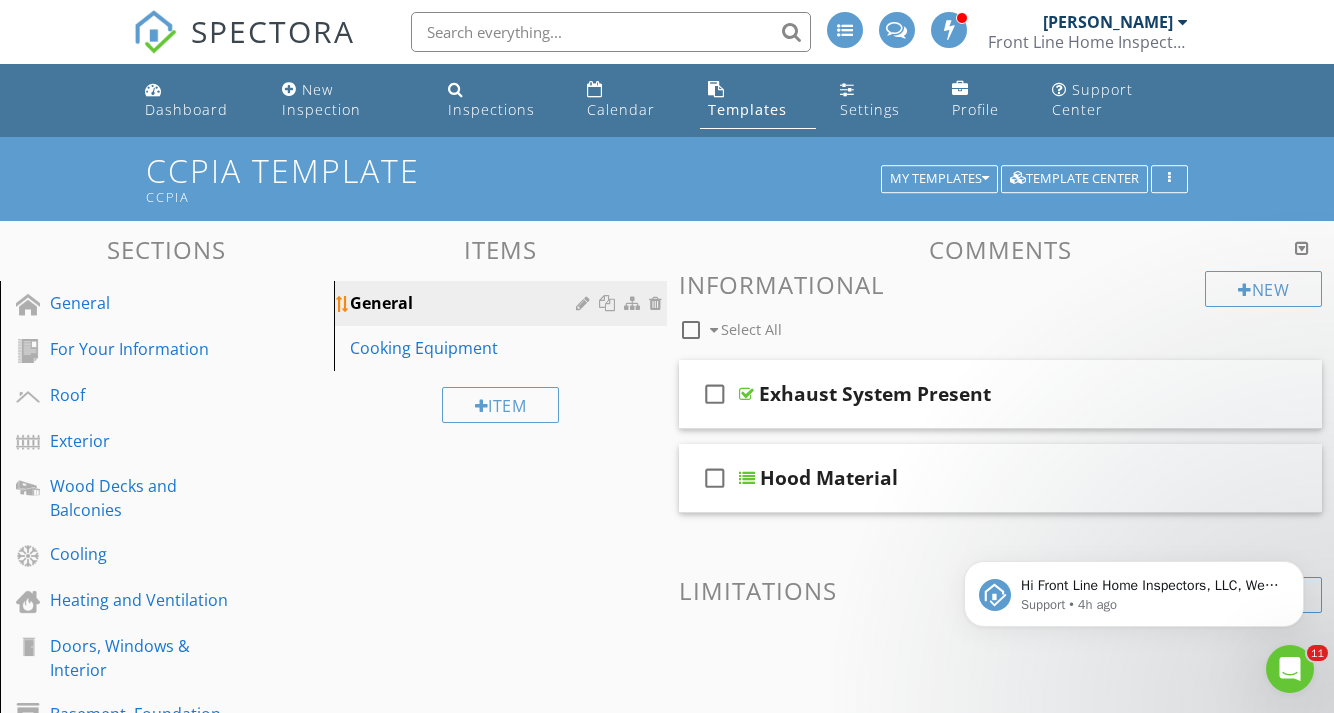 click on "General" at bounding box center [466, 303] 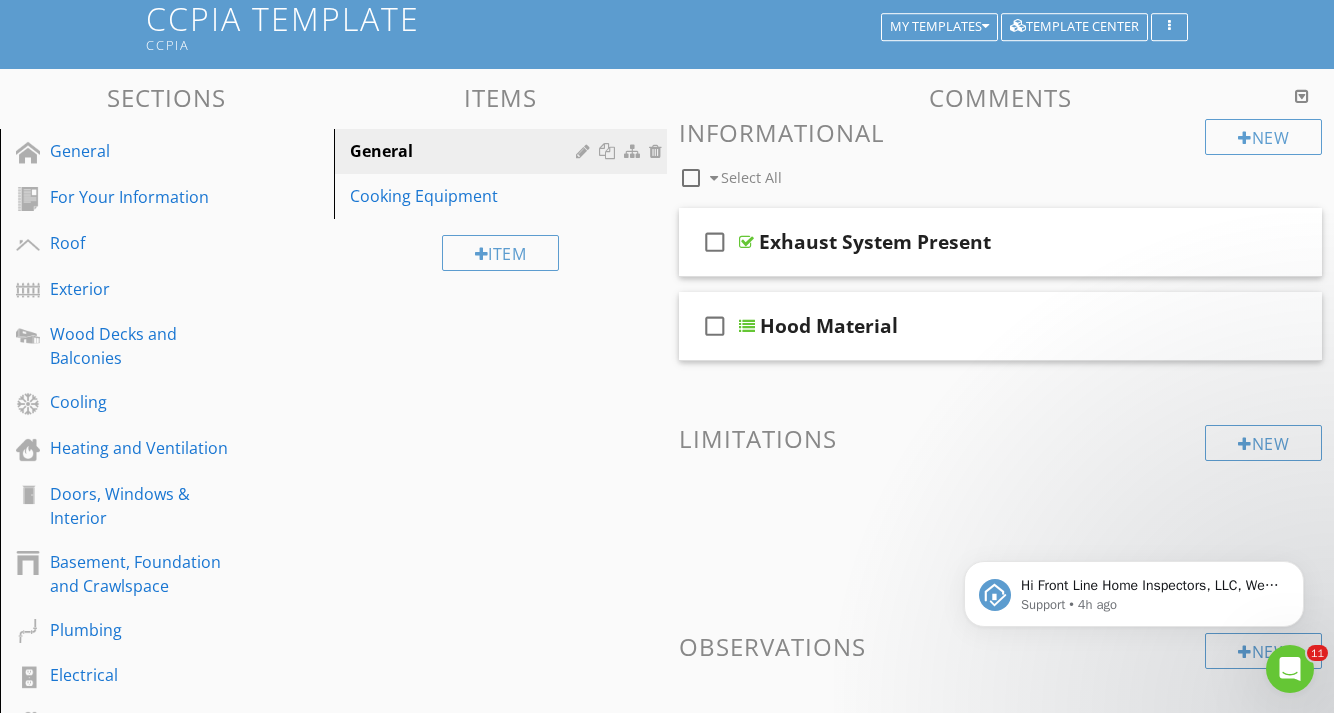 scroll, scrollTop: 155, scrollLeft: 0, axis: vertical 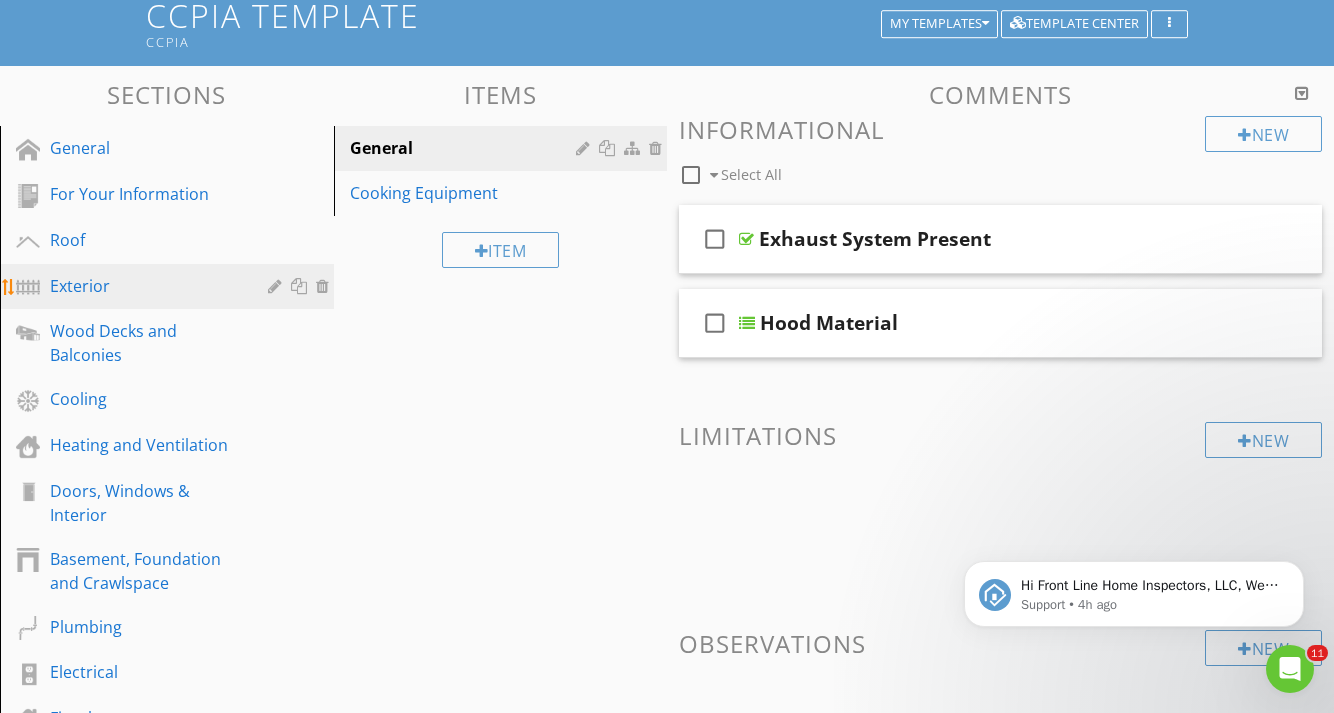 click on "Exterior" at bounding box center [144, 286] 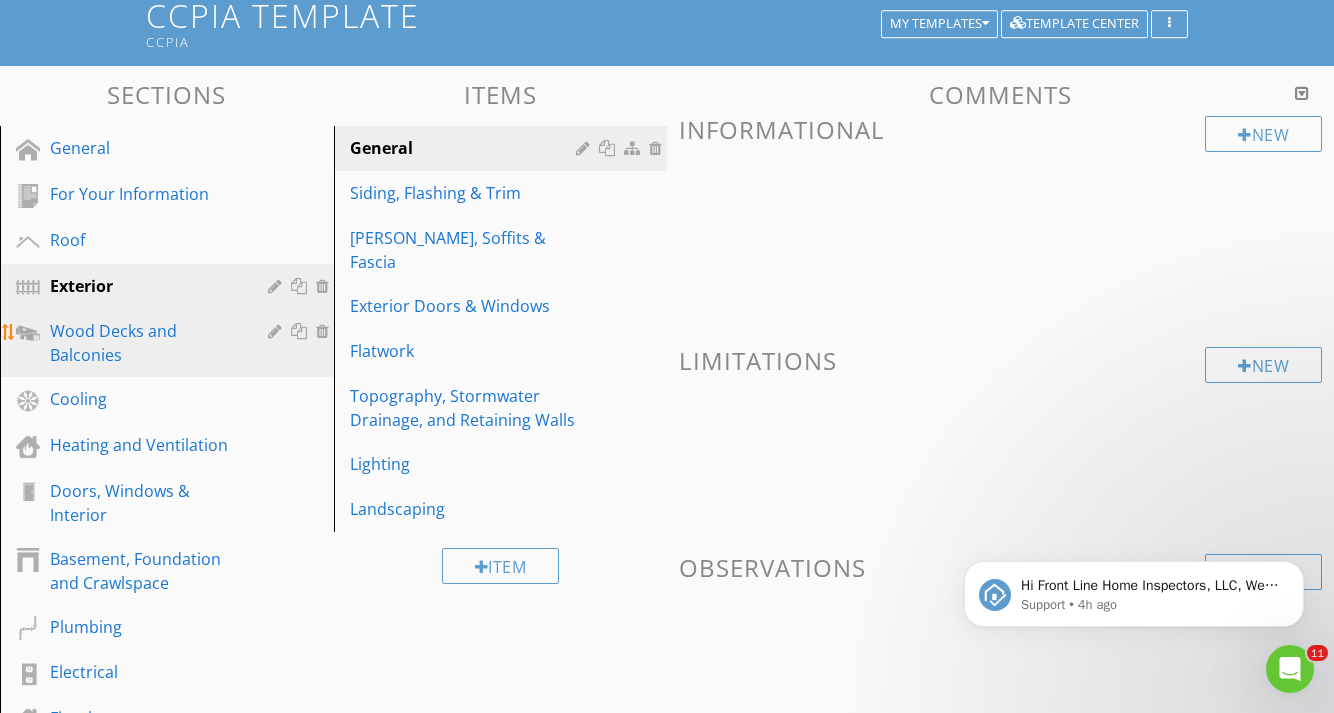 click on "Wood Decks and Balconies" at bounding box center (144, 343) 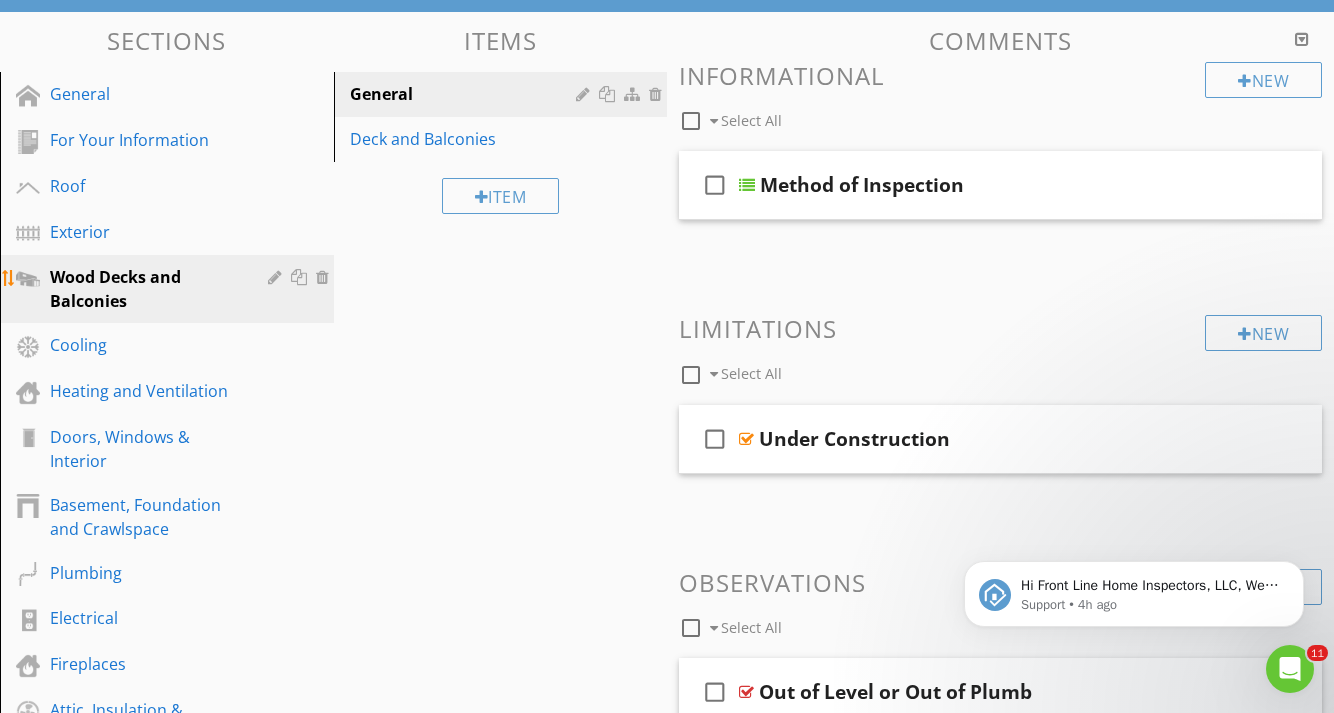 scroll, scrollTop: 210, scrollLeft: 0, axis: vertical 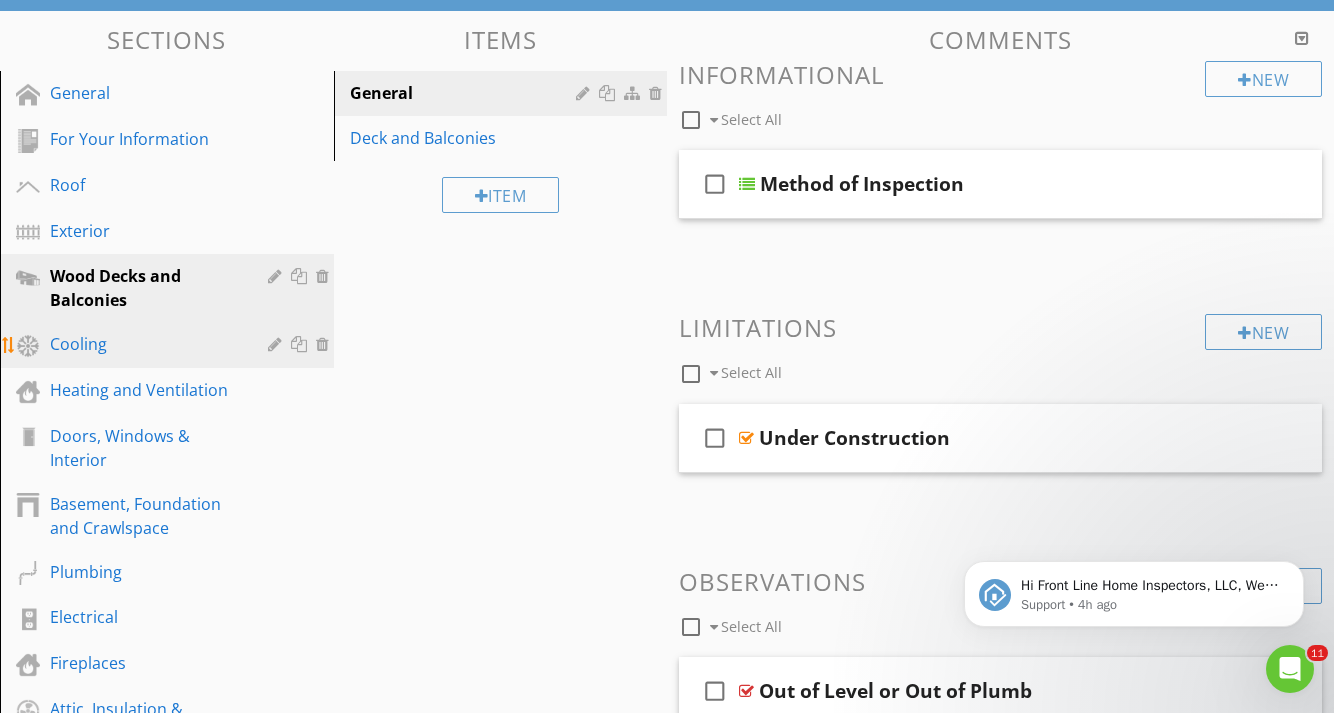 click on "Cooling" at bounding box center [144, 344] 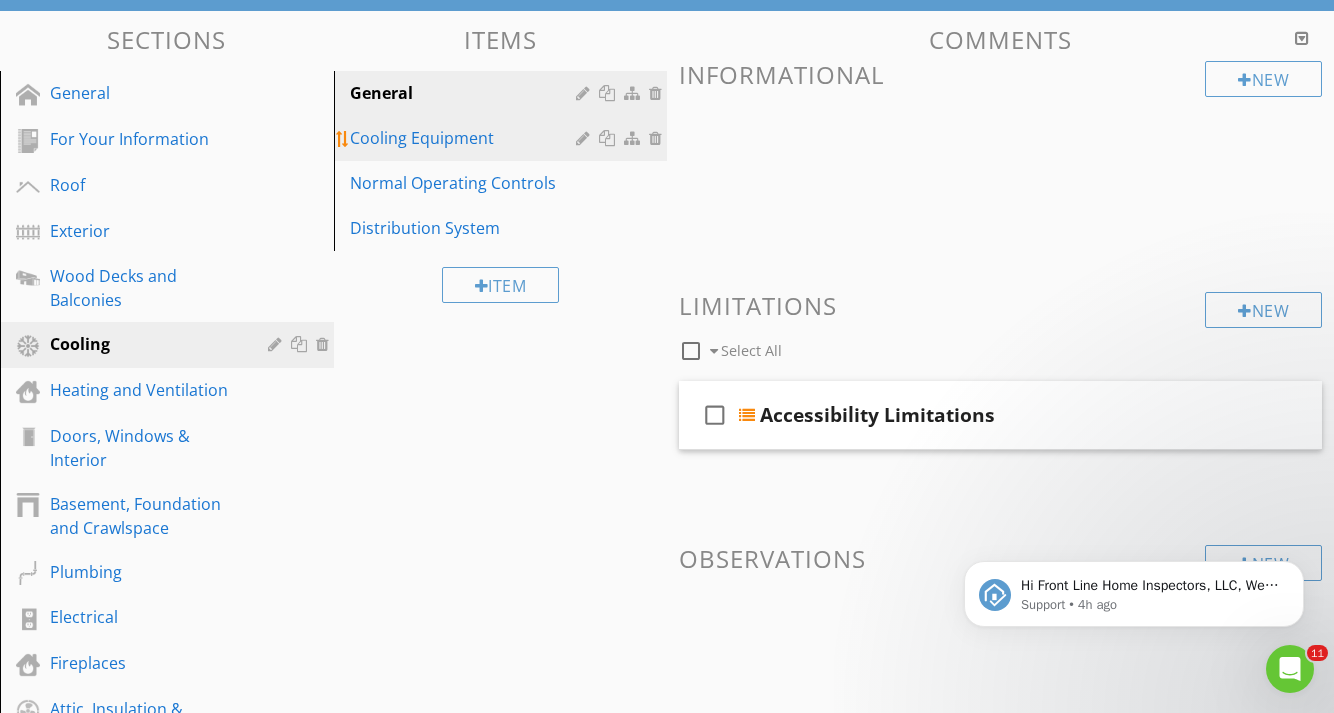 click on "Cooling Equipment" at bounding box center [466, 138] 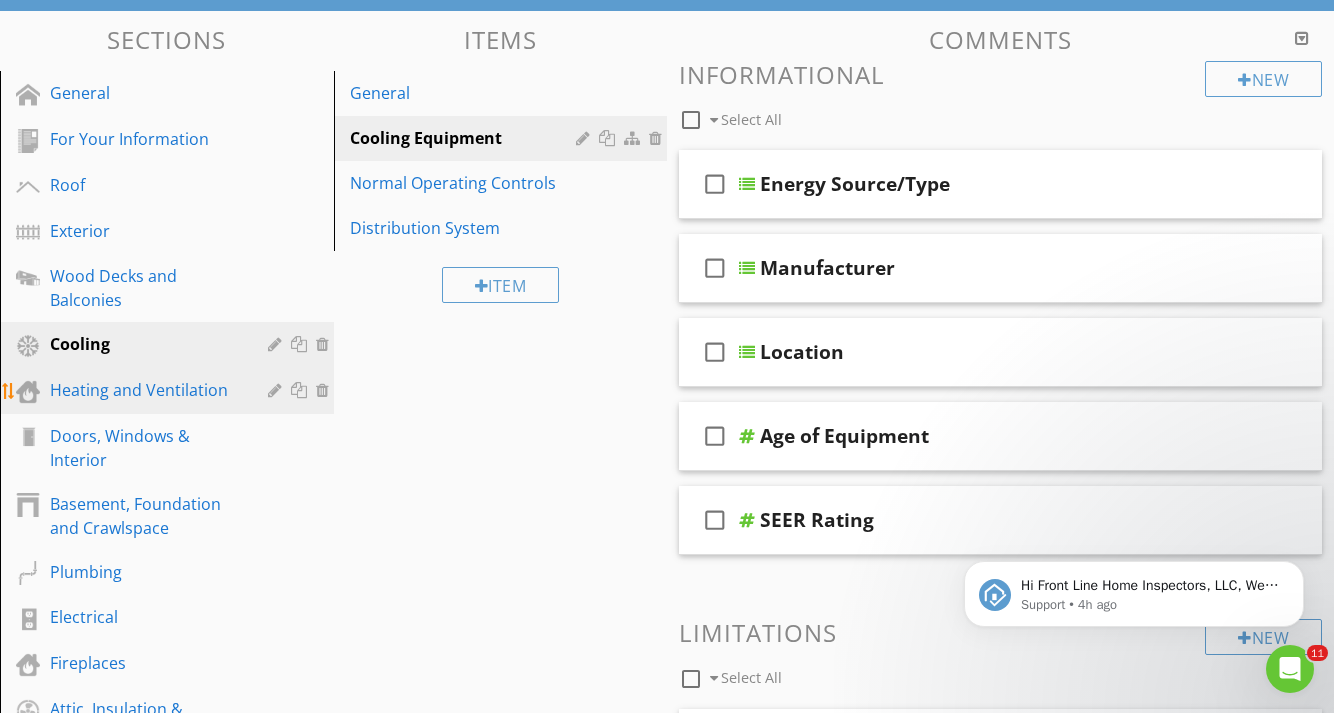 click on "Heating and Ventilation" at bounding box center [144, 390] 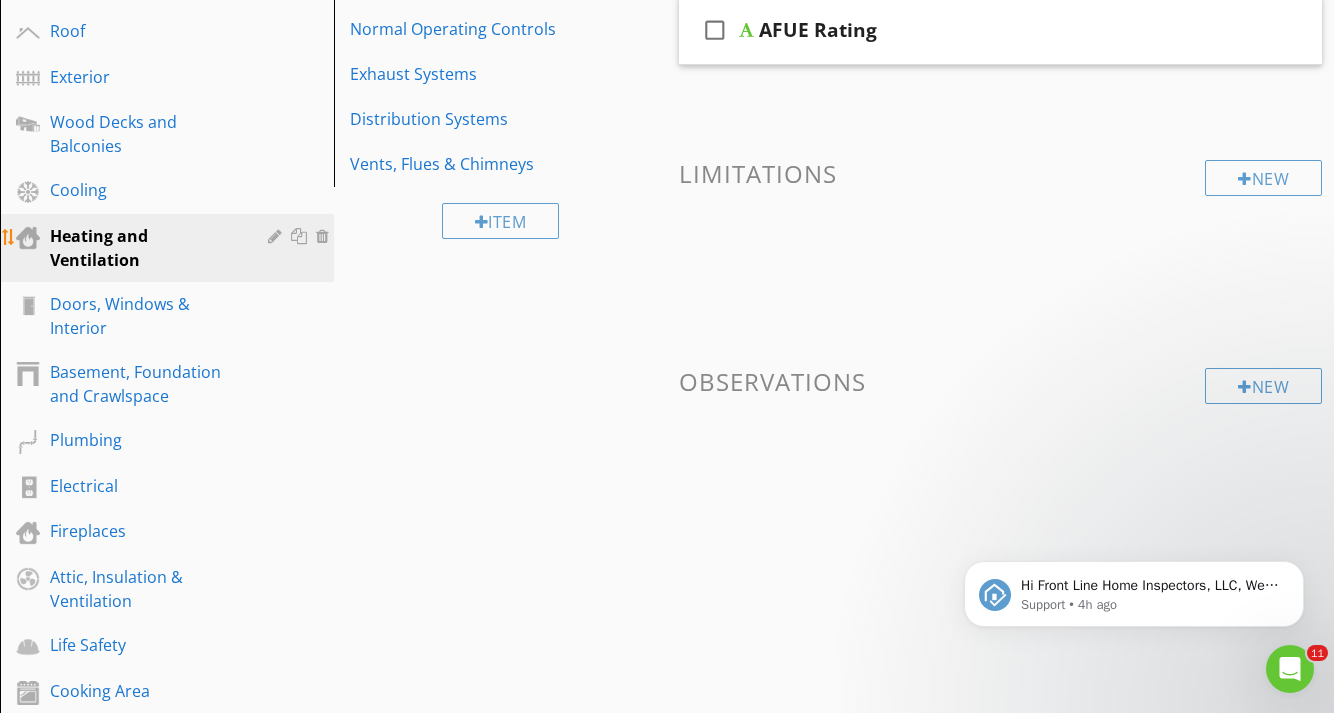 scroll, scrollTop: 369, scrollLeft: 0, axis: vertical 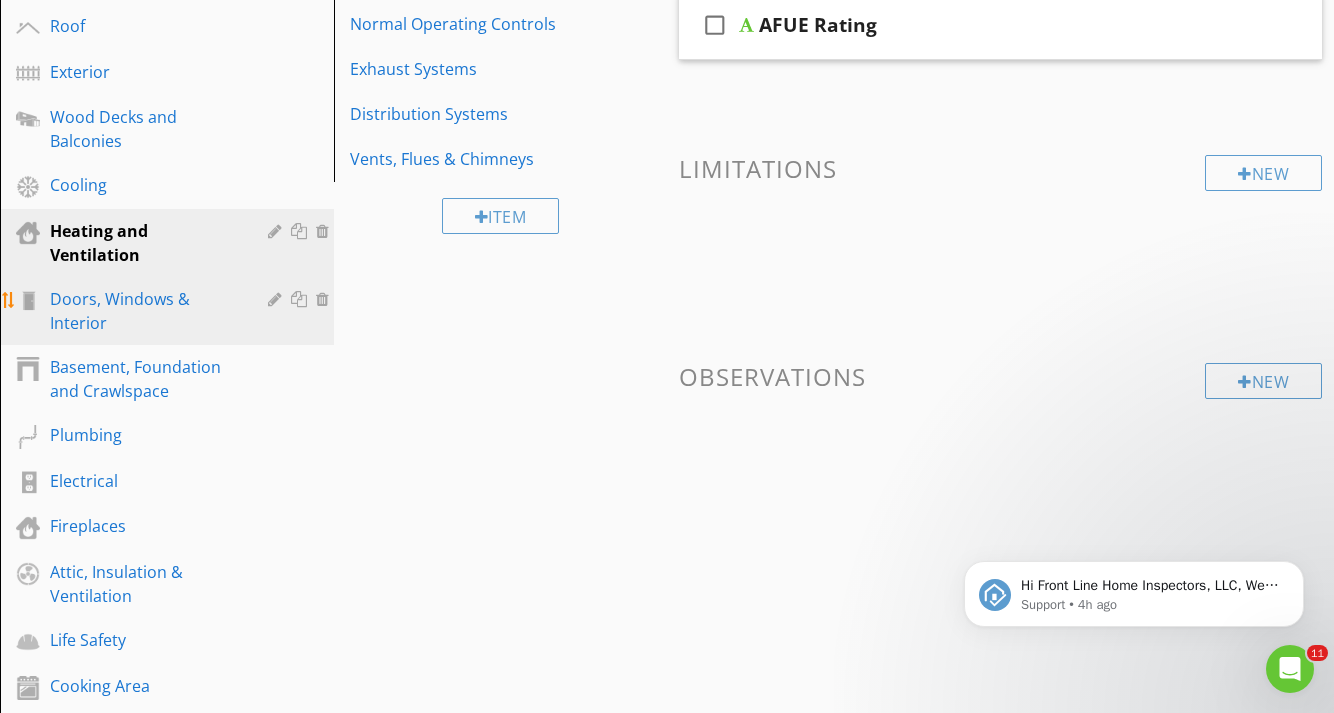 click on "Doors, Windows & Interior" at bounding box center [144, 311] 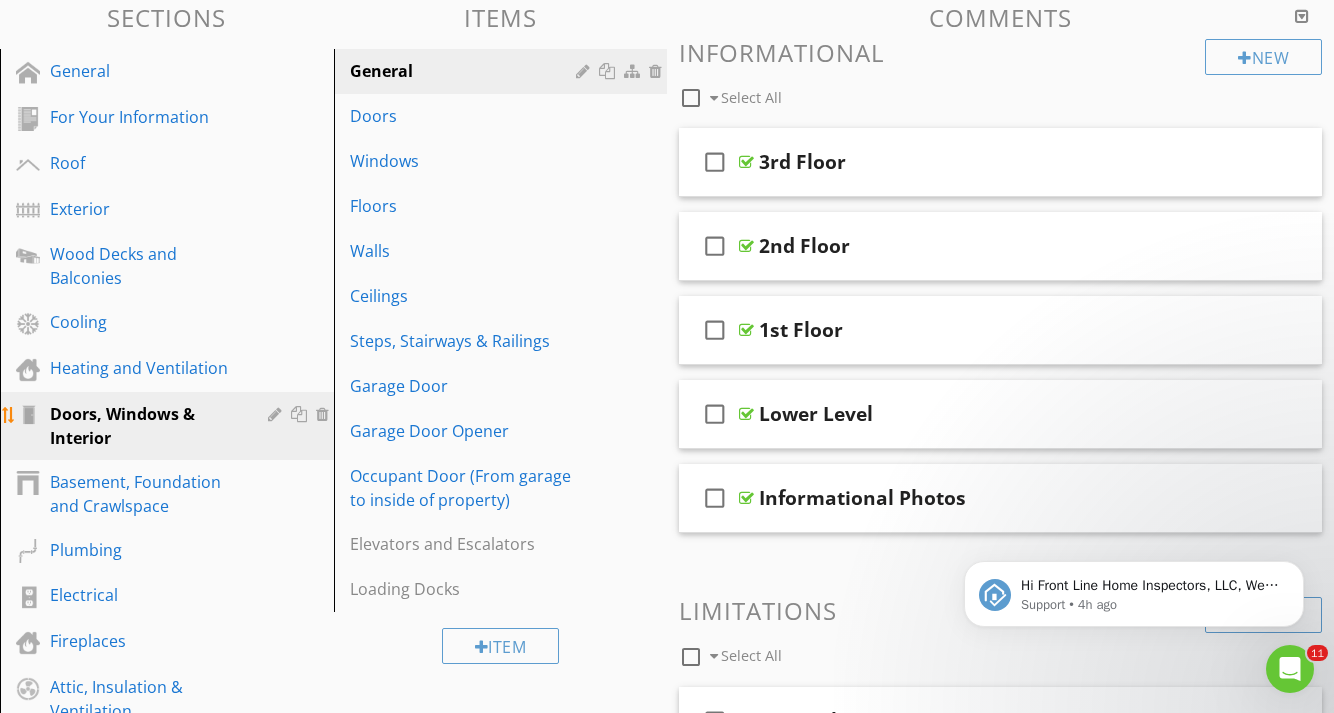 scroll, scrollTop: 232, scrollLeft: 0, axis: vertical 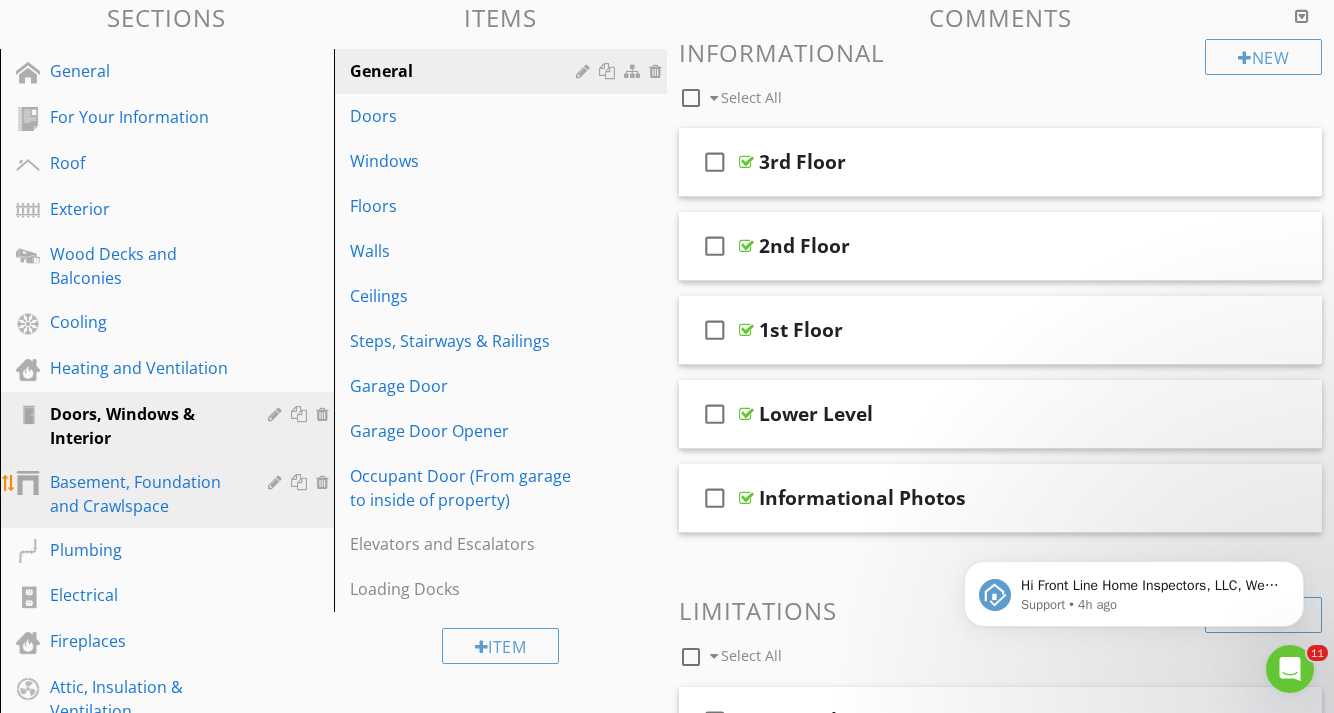 click on "Basement, Foundation and Crawlspace" at bounding box center [144, 494] 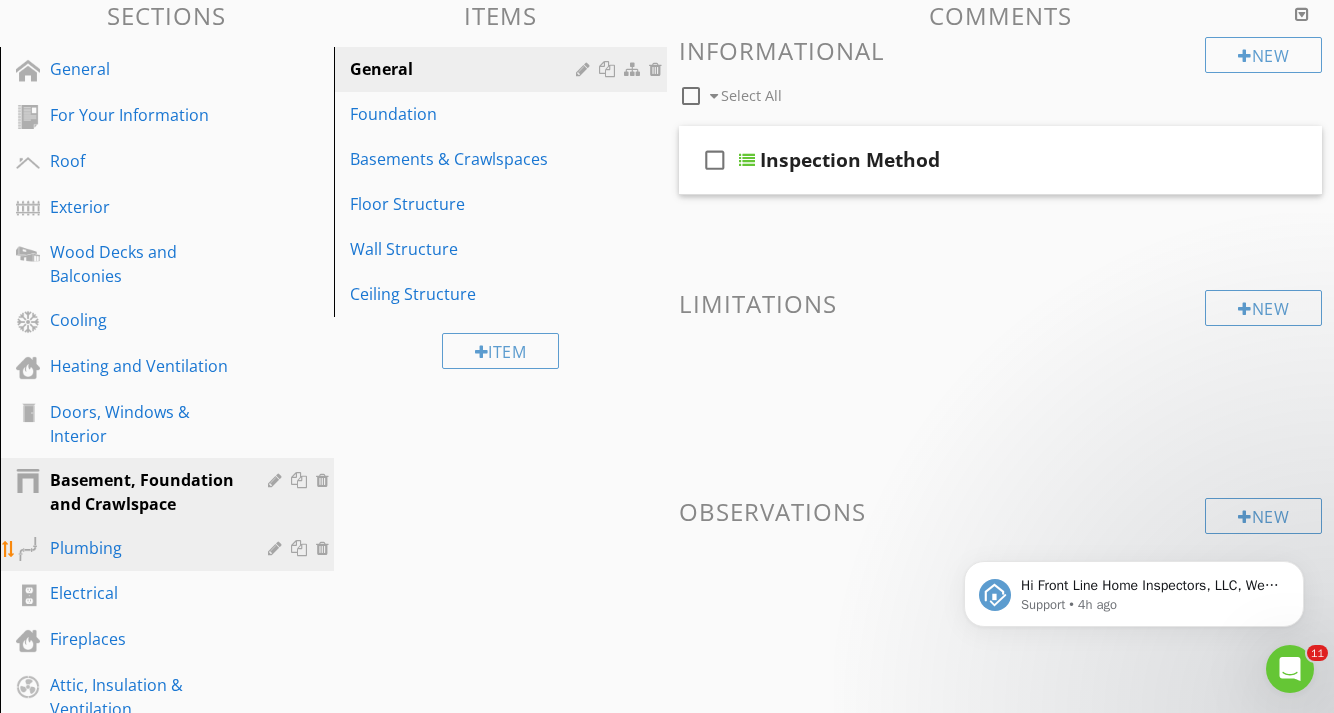scroll, scrollTop: 234, scrollLeft: 0, axis: vertical 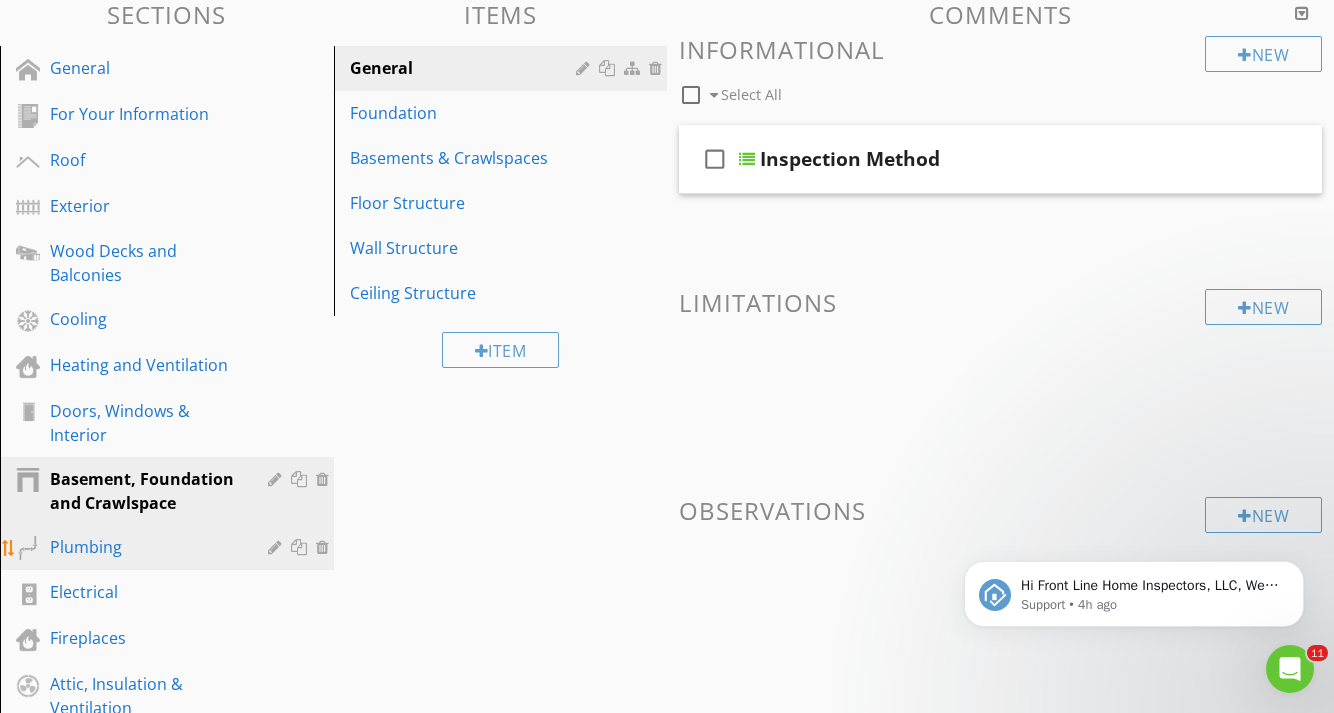 click on "Plumbing" at bounding box center (144, 547) 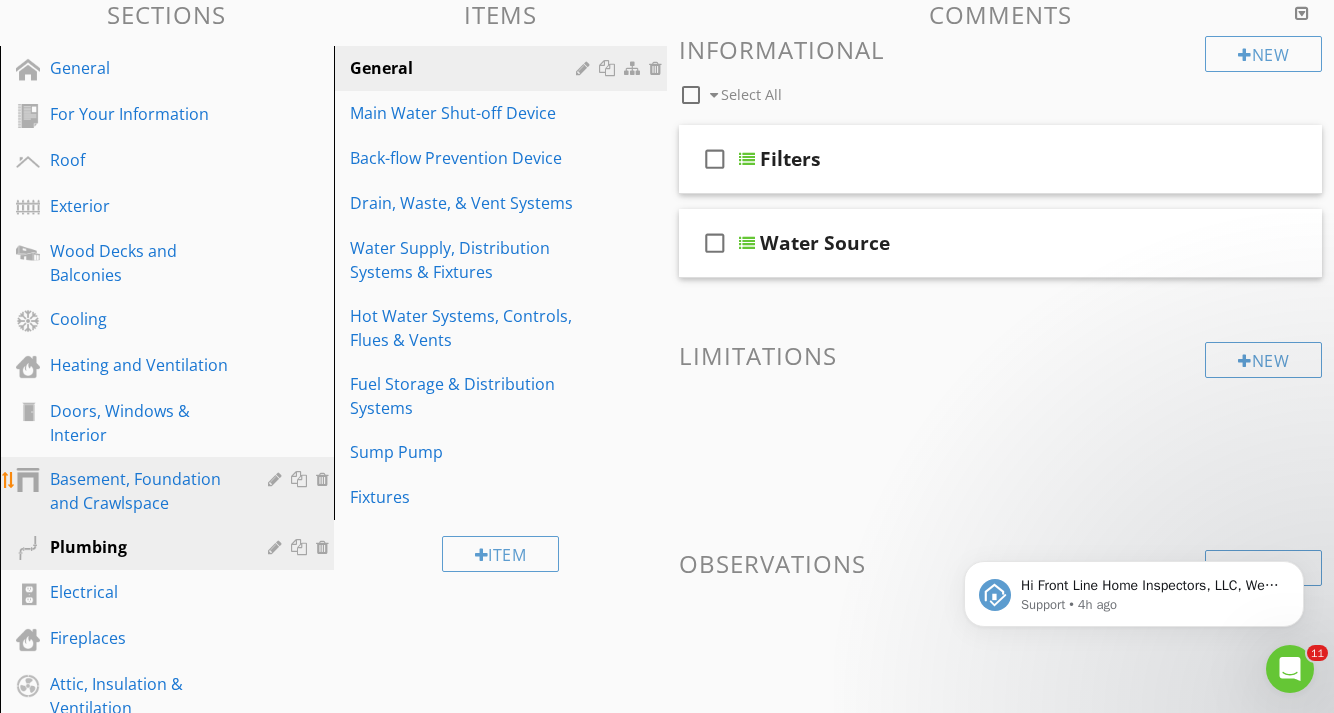 scroll, scrollTop: 235, scrollLeft: 0, axis: vertical 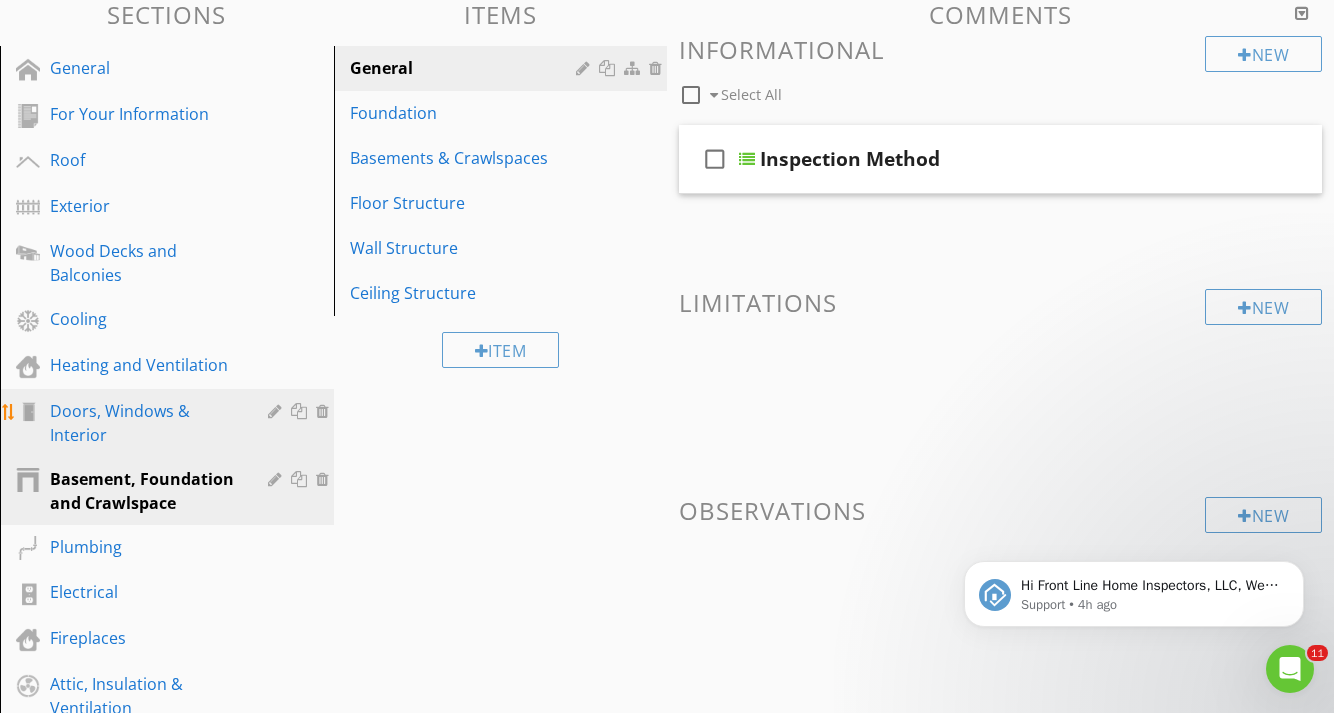 click on "Doors, Windows & Interior" at bounding box center [144, 423] 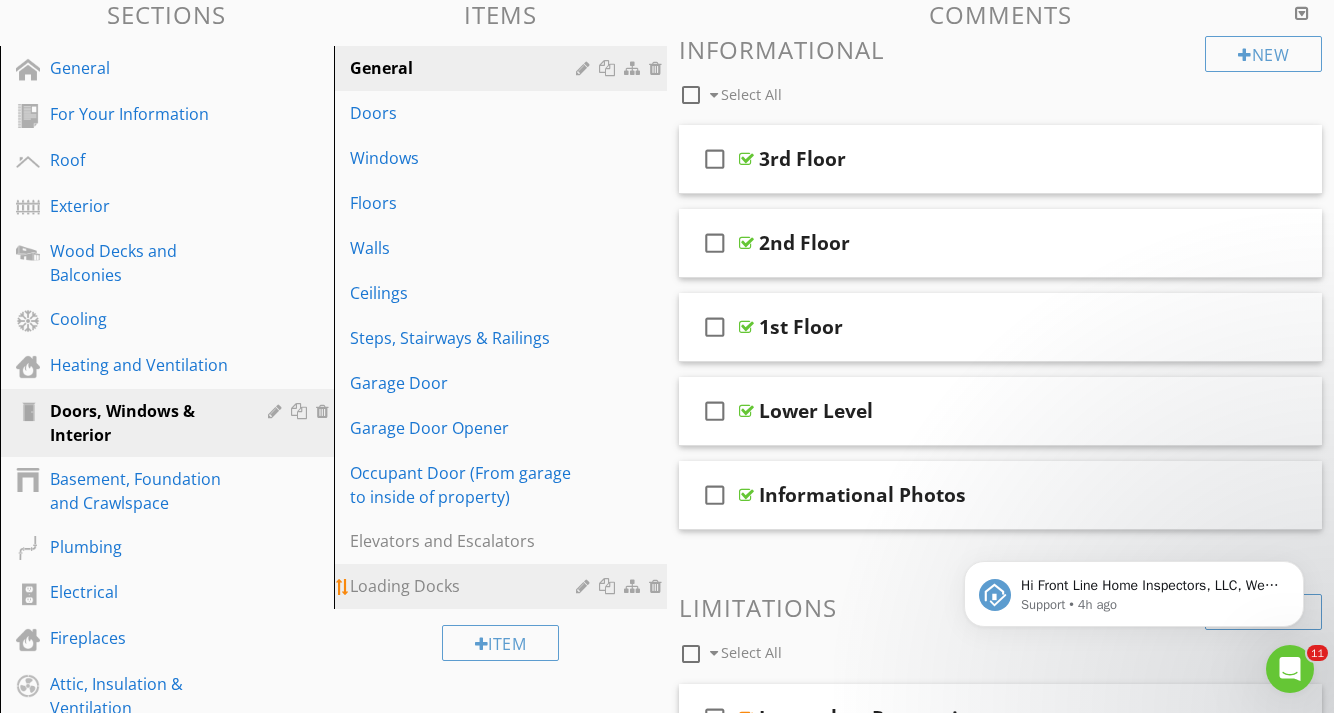 click on "Loading Docks" at bounding box center [466, 586] 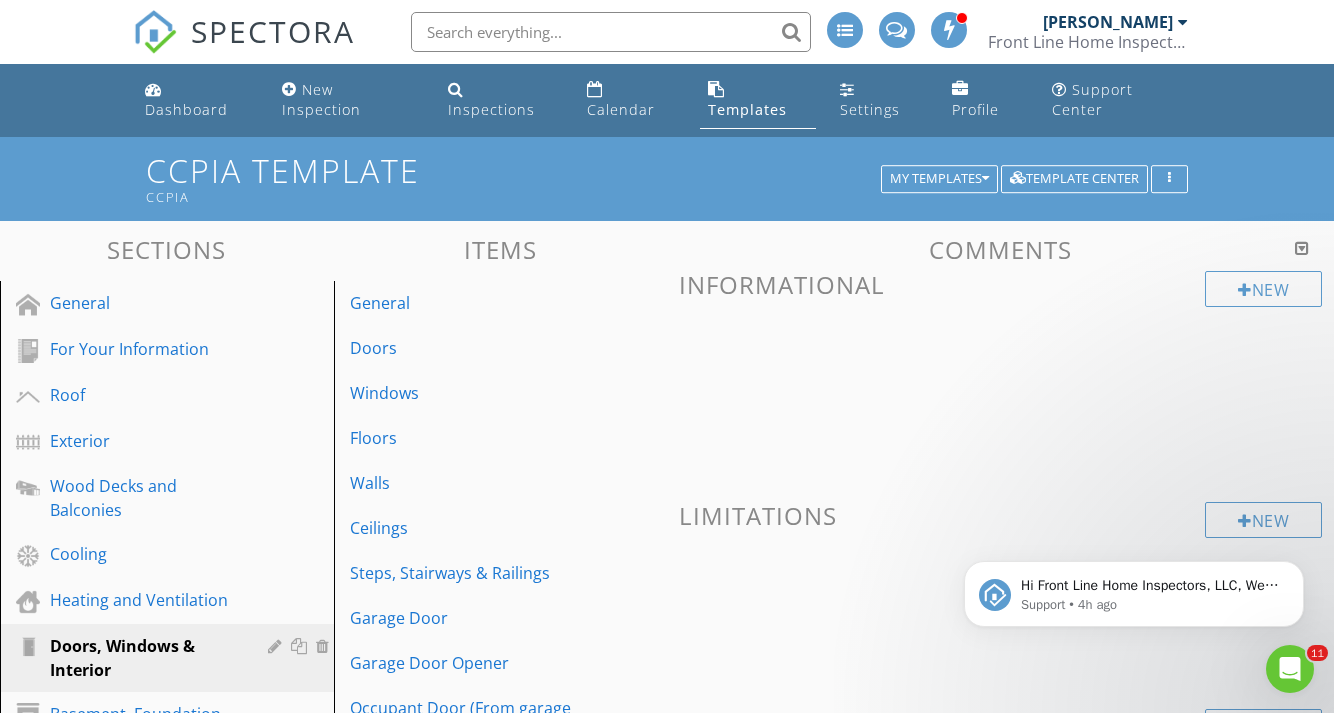 scroll, scrollTop: 0, scrollLeft: 0, axis: both 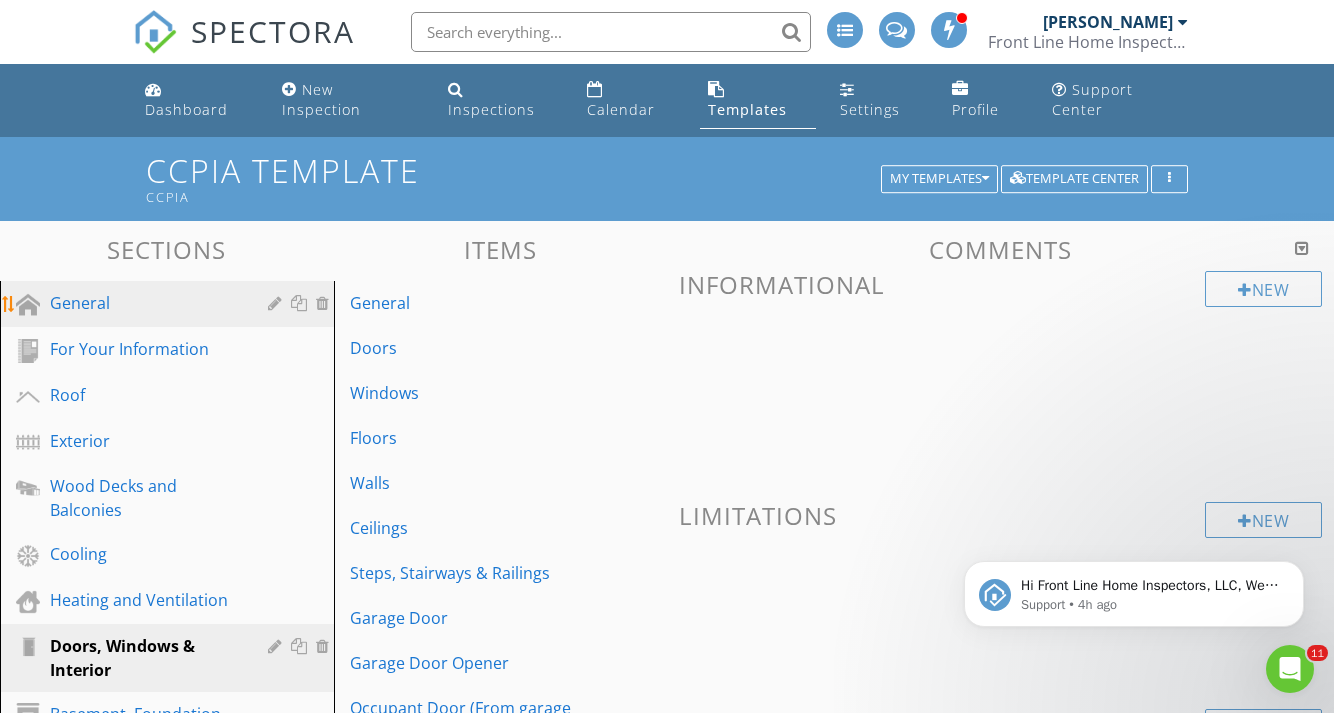 click on "General" at bounding box center (144, 303) 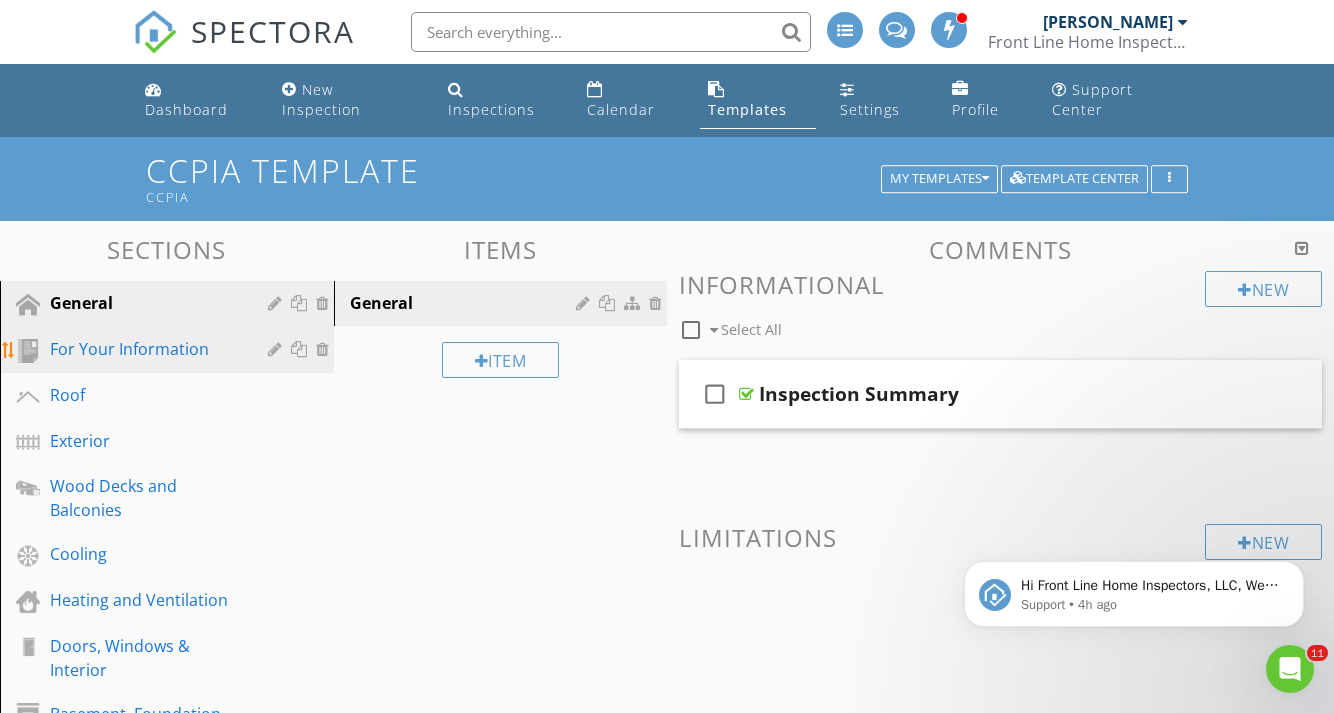 click on "For Your Information" at bounding box center (170, 350) 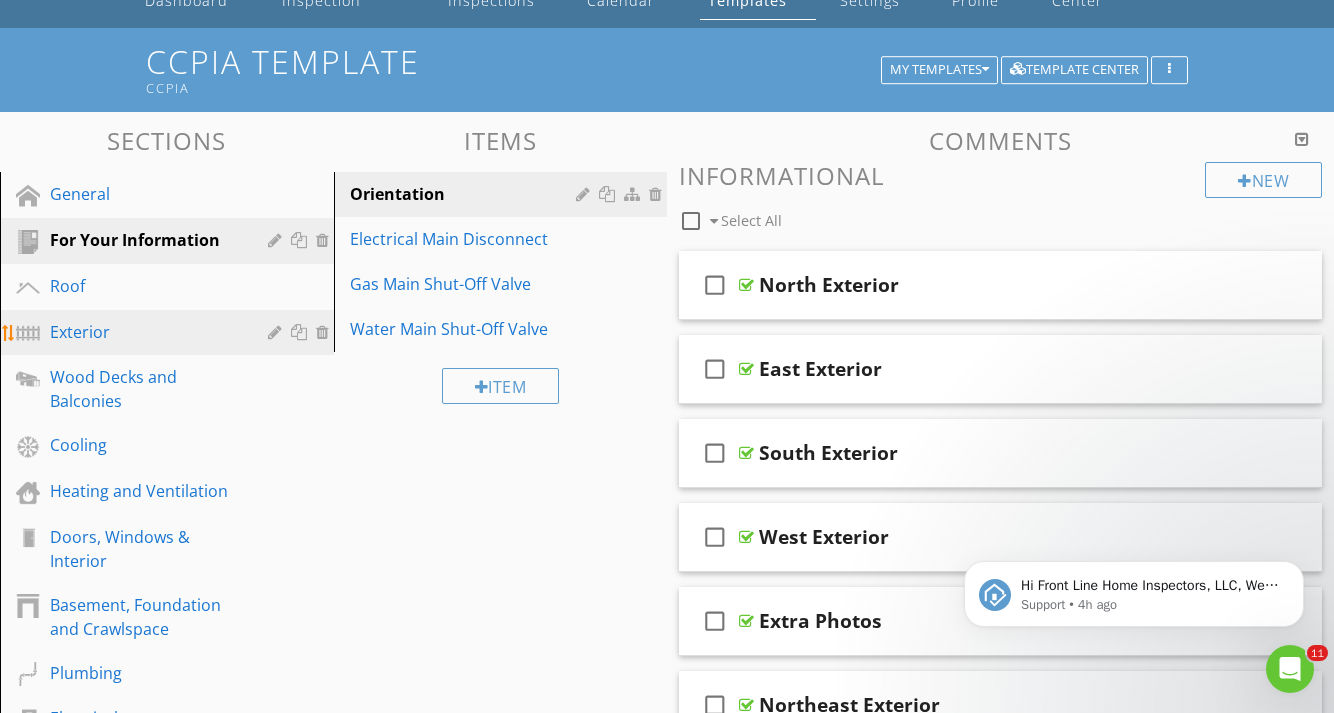 scroll, scrollTop: 111, scrollLeft: 0, axis: vertical 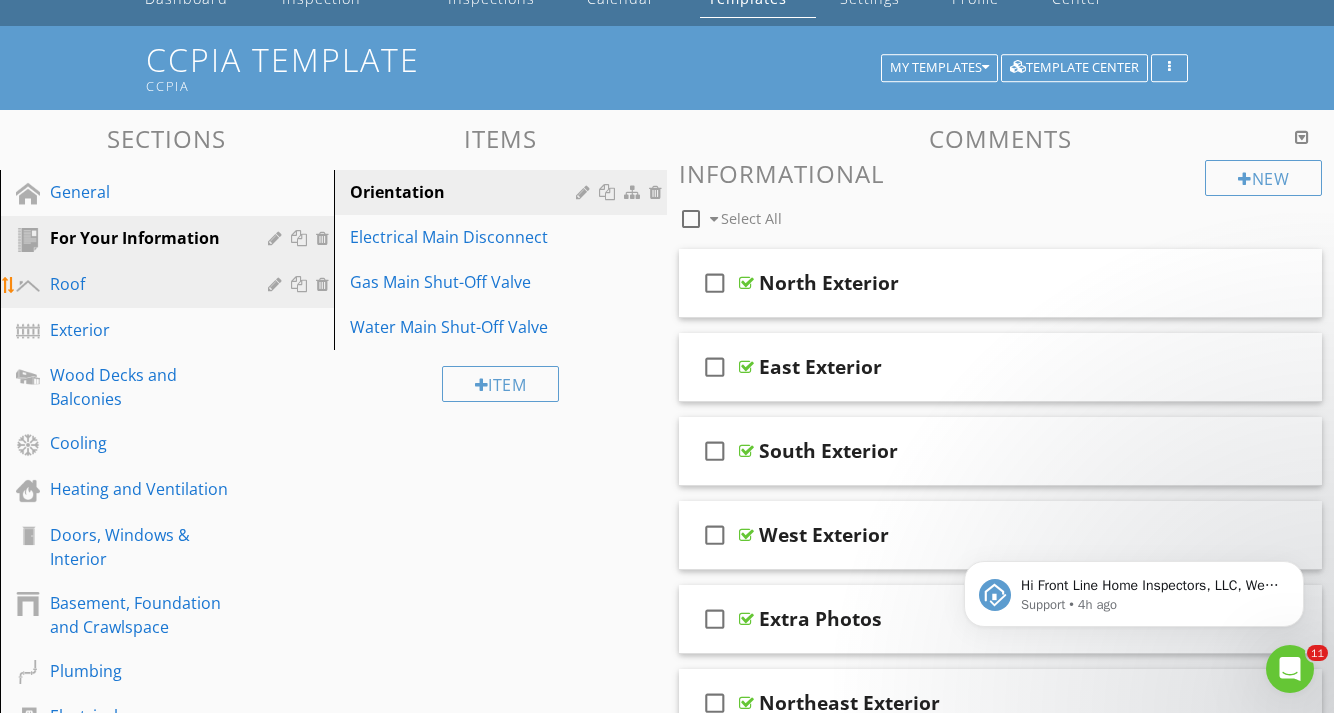 click on "Roof" at bounding box center (144, 284) 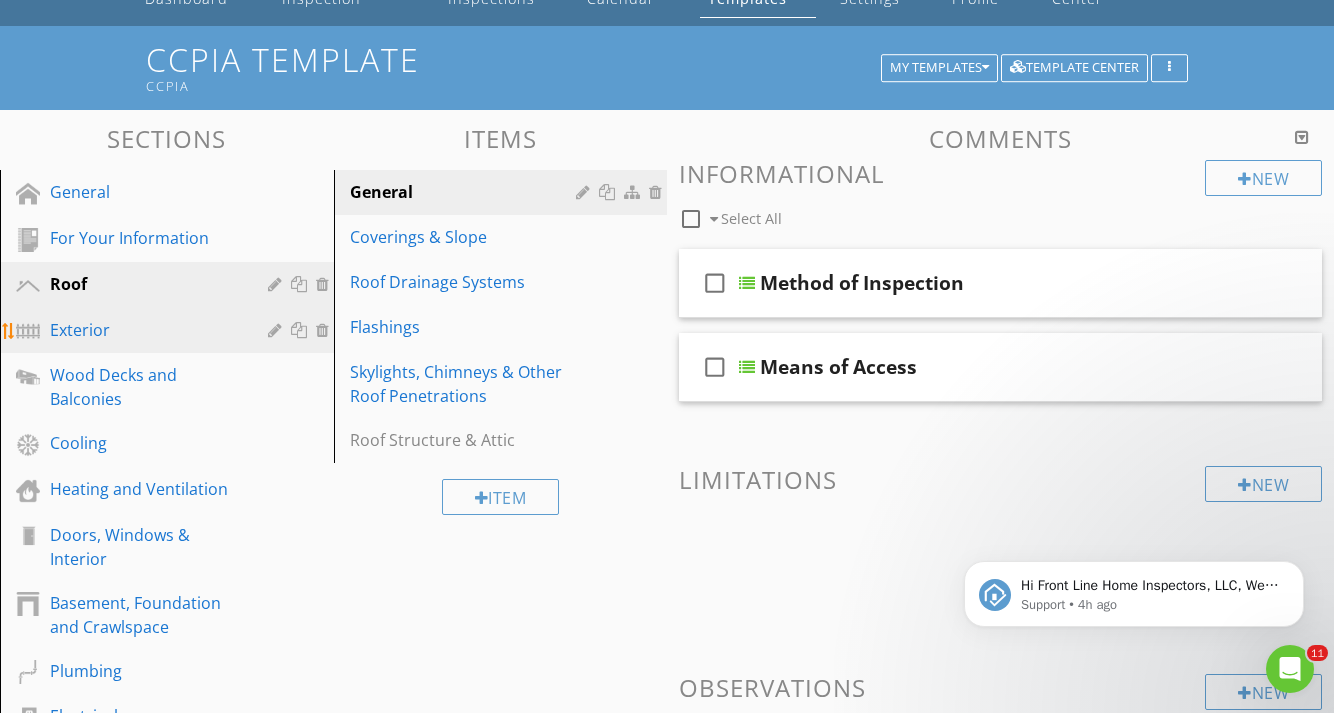 click on "Exterior" at bounding box center [144, 330] 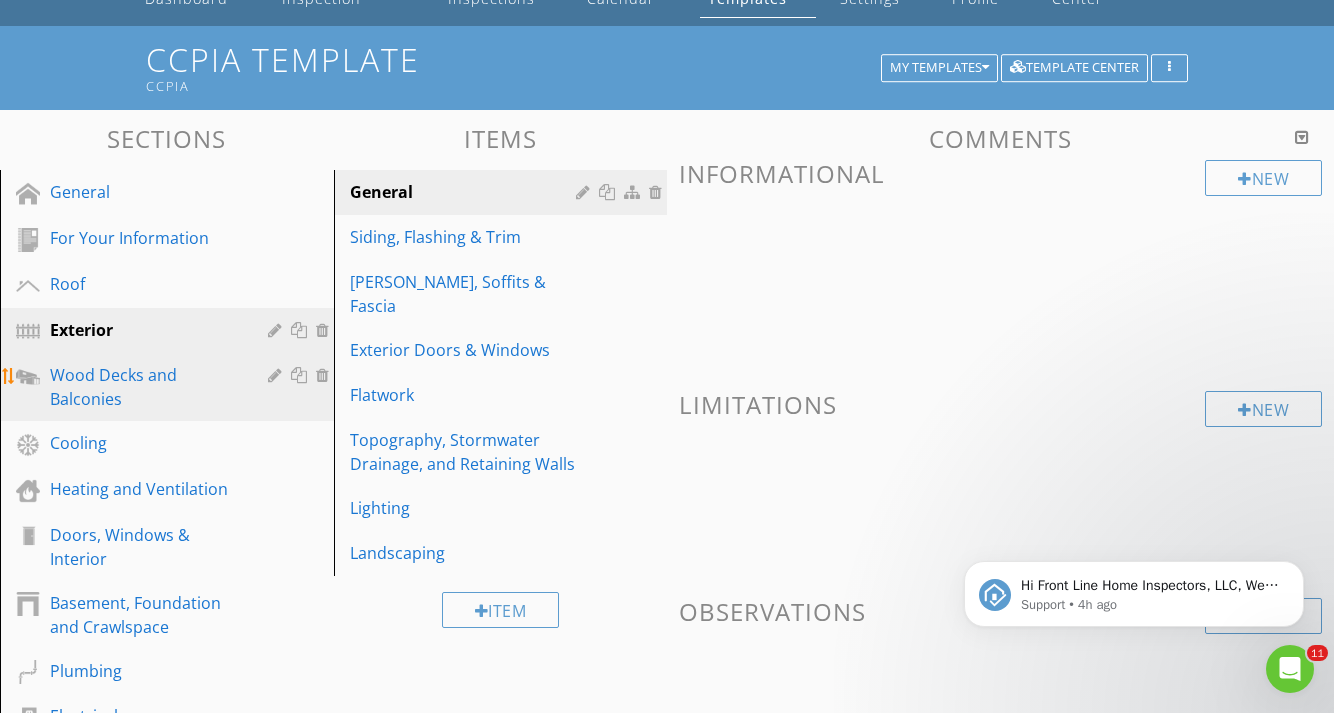 click on "Wood Decks and Balconies" at bounding box center (144, 387) 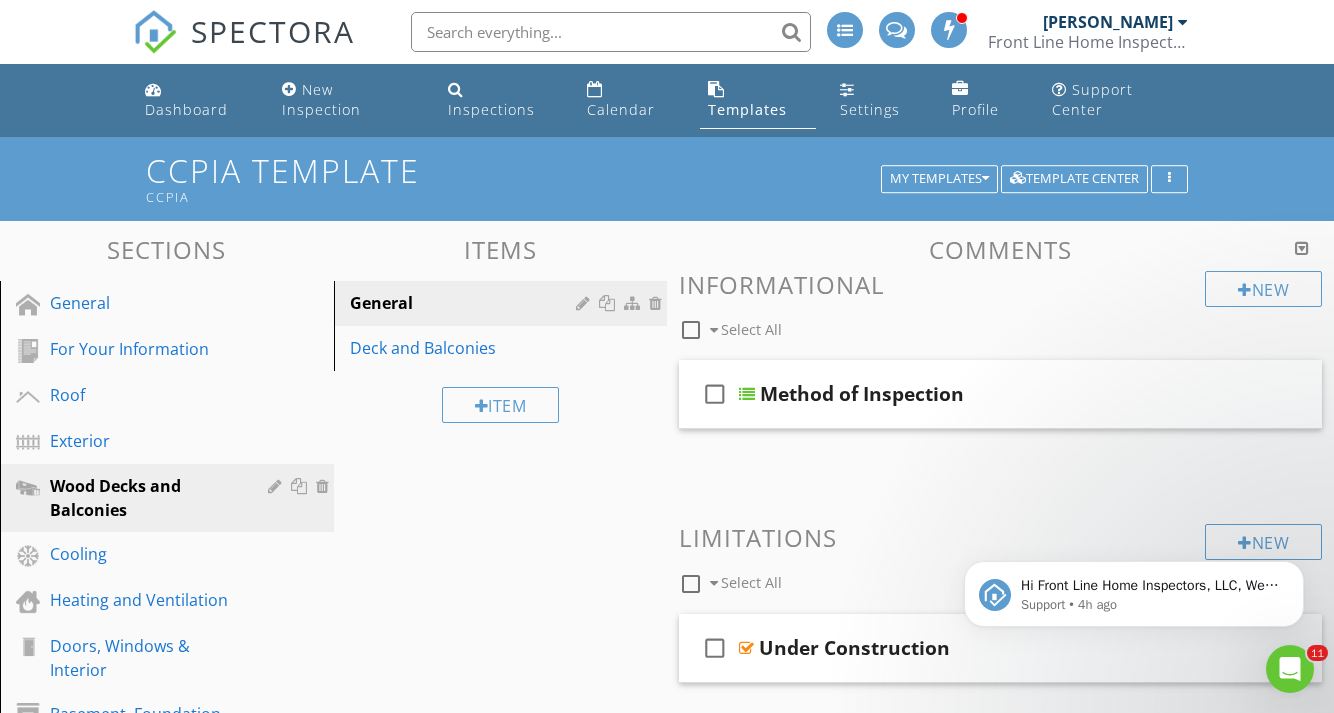 scroll, scrollTop: 15, scrollLeft: 0, axis: vertical 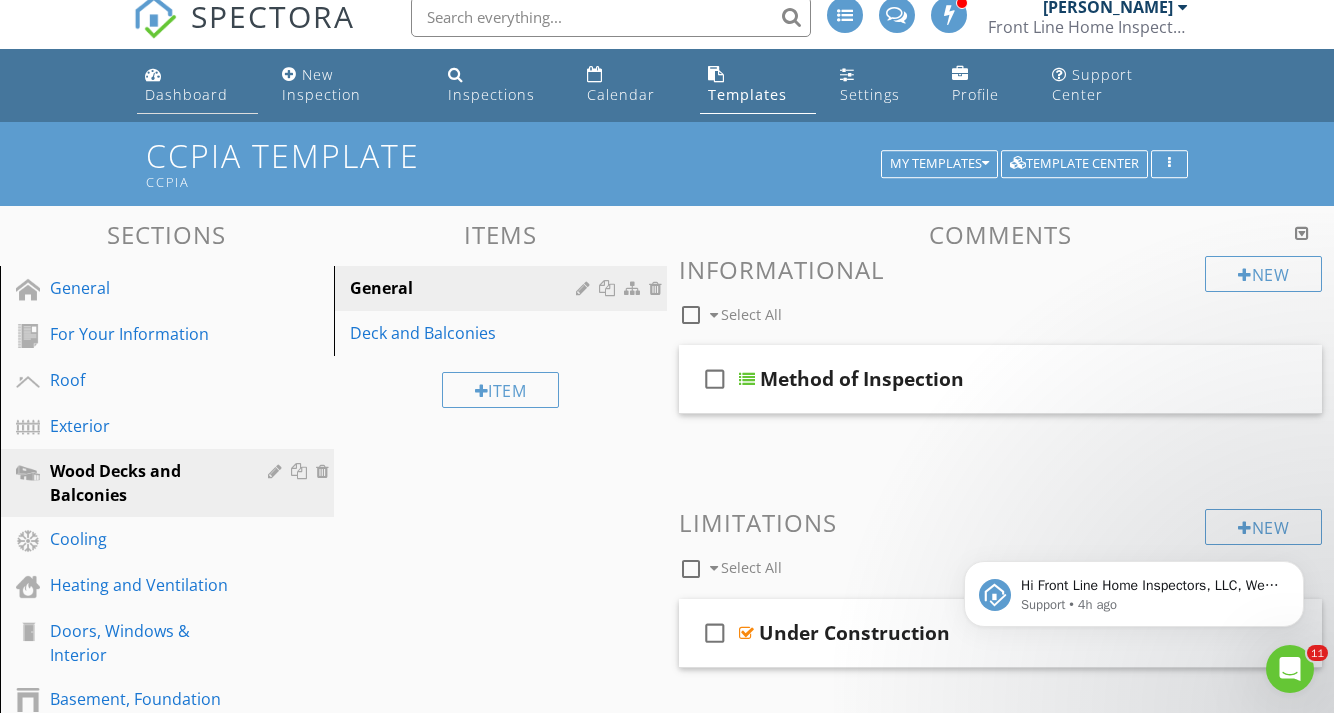 click on "Dashboard" at bounding box center [186, 94] 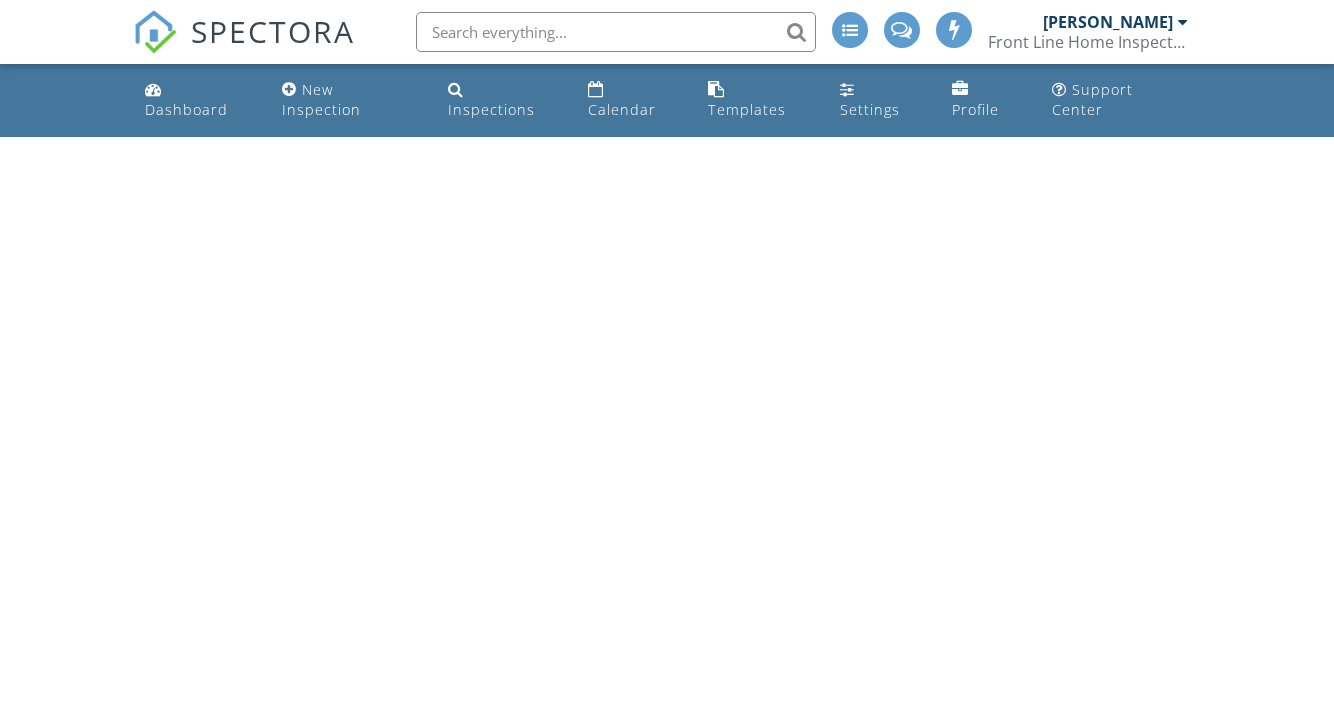 scroll, scrollTop: 0, scrollLeft: 0, axis: both 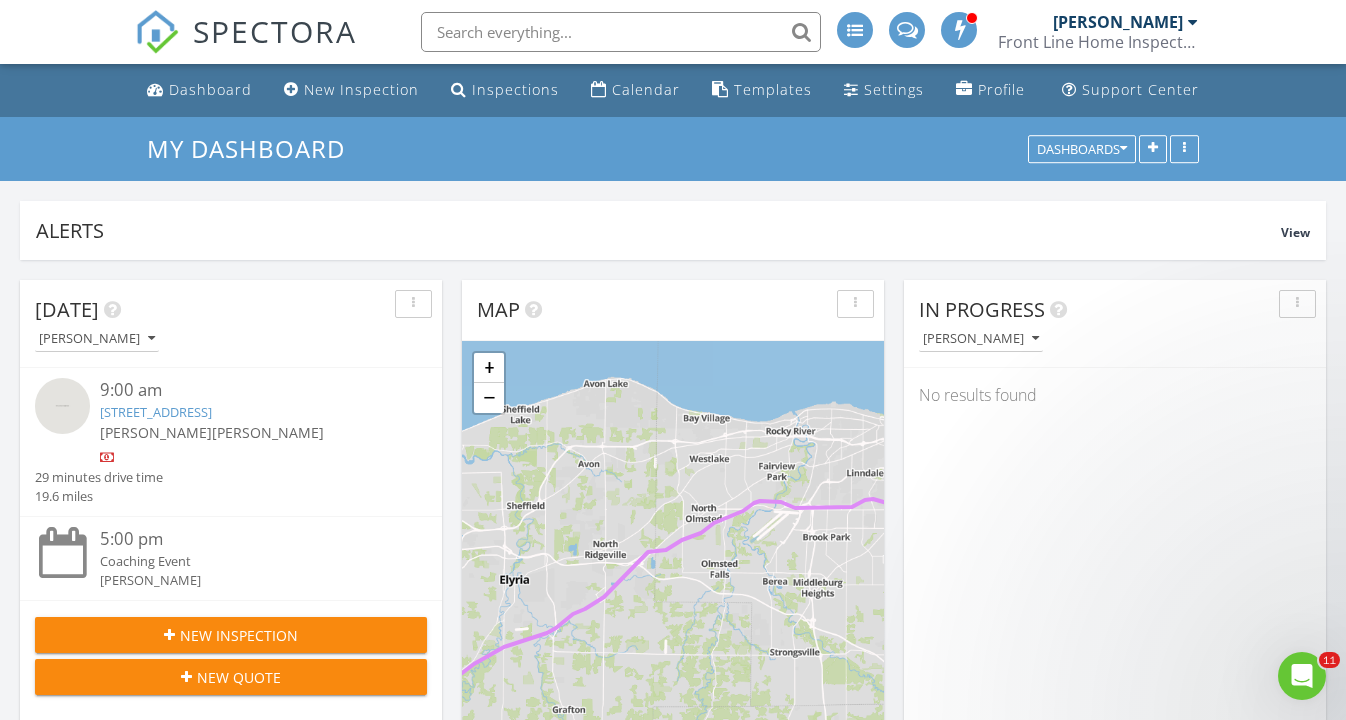 click on "9:00 am" at bounding box center [247, 390] 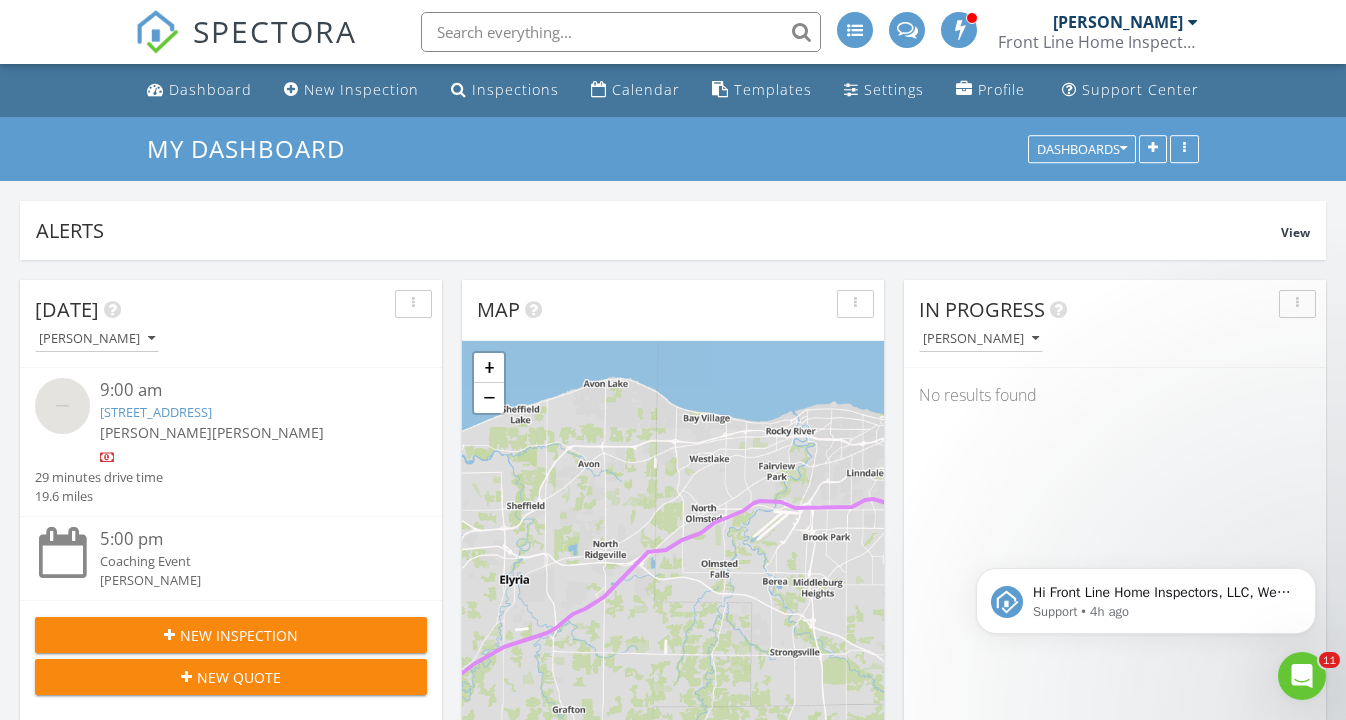 scroll, scrollTop: 0, scrollLeft: 0, axis: both 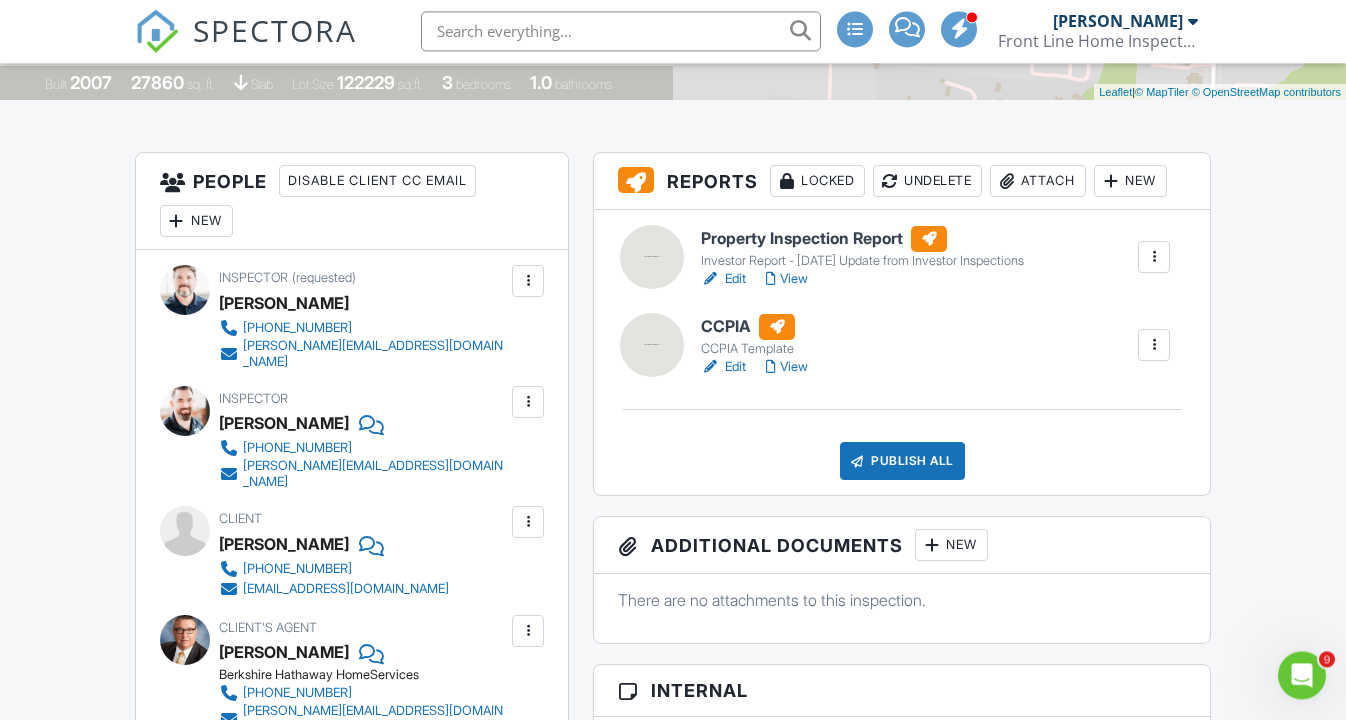 click at bounding box center (1154, 258) 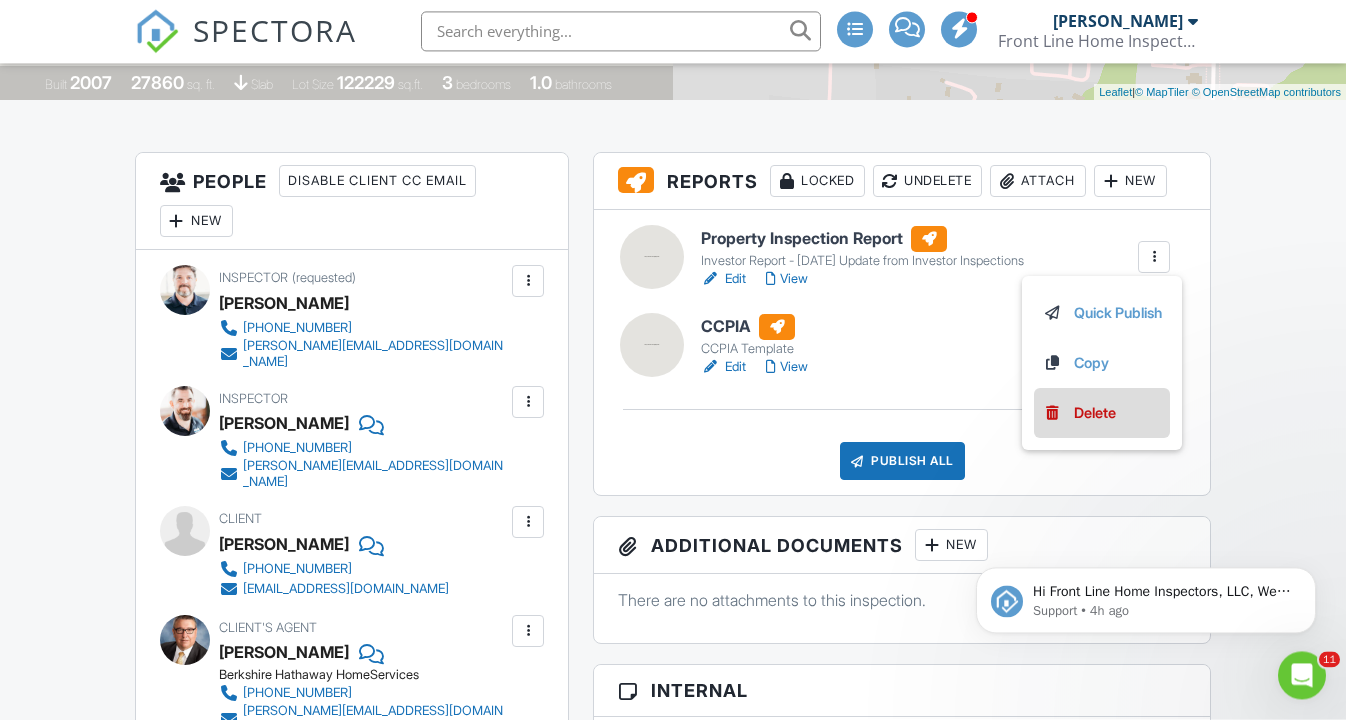 scroll, scrollTop: 0, scrollLeft: 0, axis: both 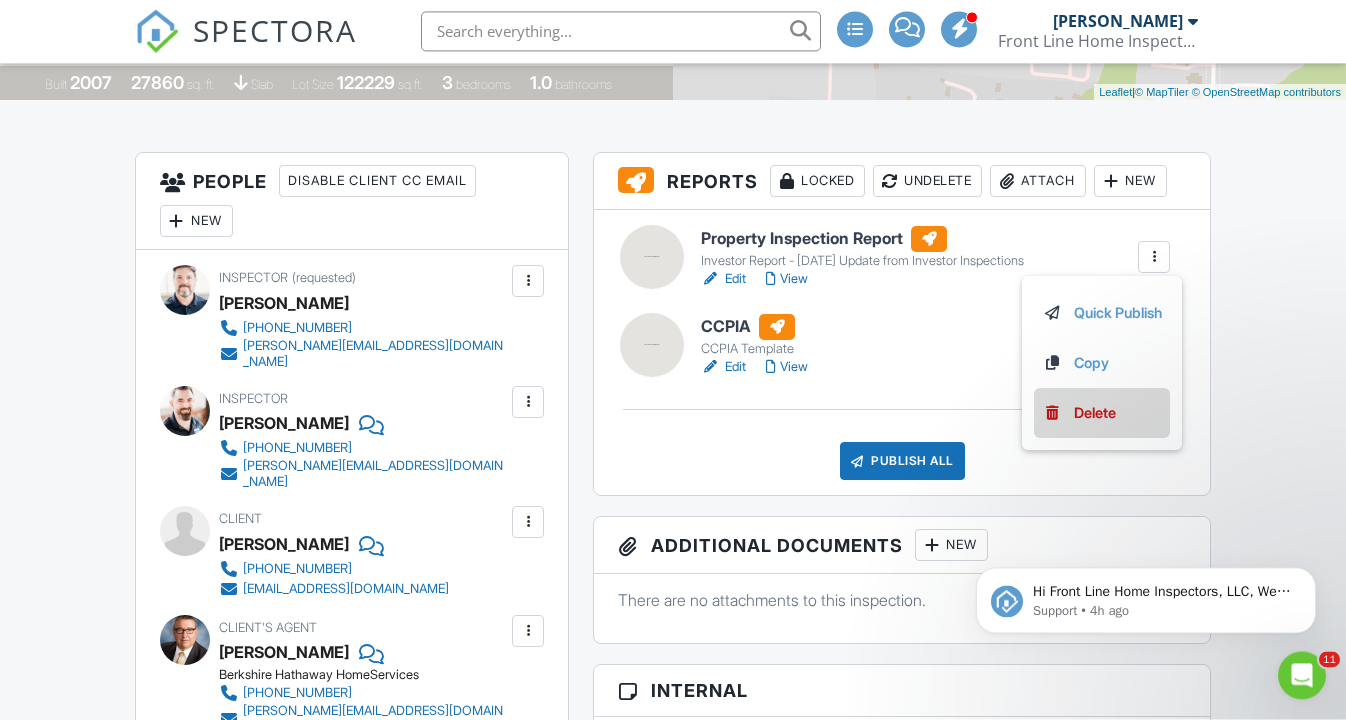 click on "Delete" at bounding box center (1095, 414) 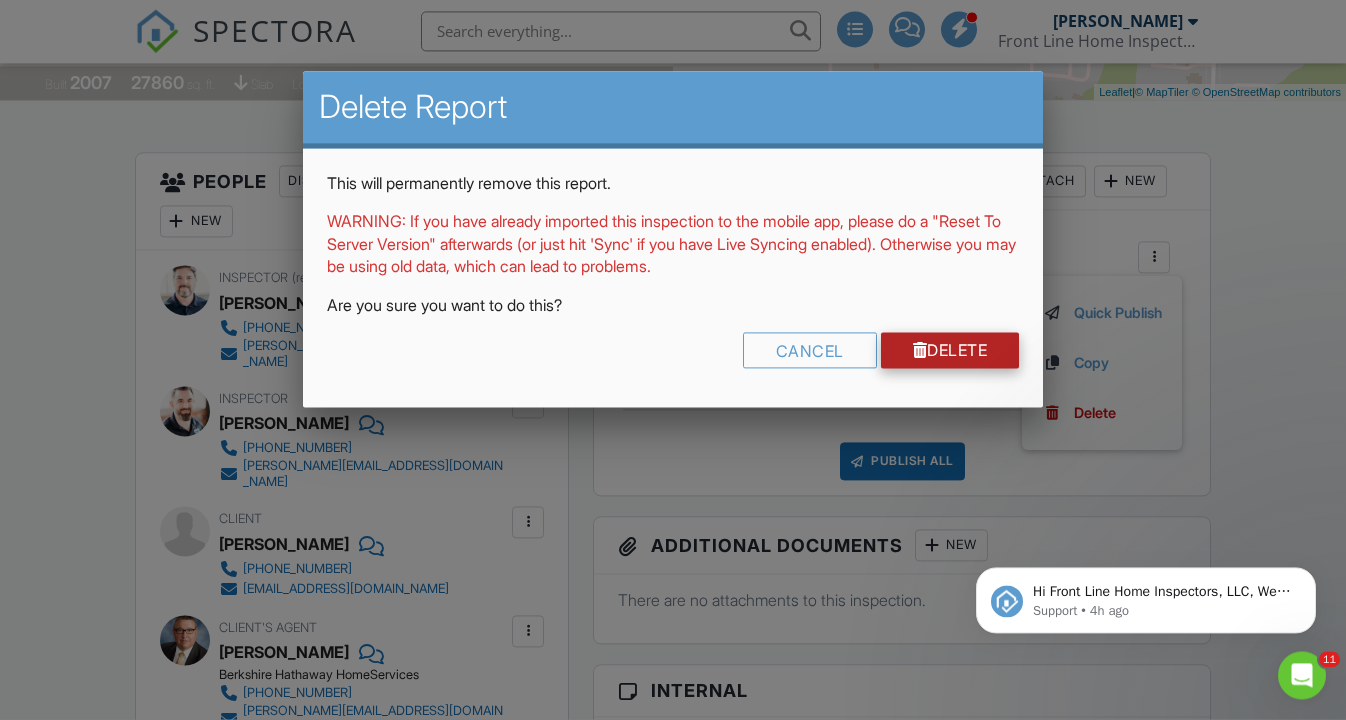 click on "Delete" at bounding box center (950, 351) 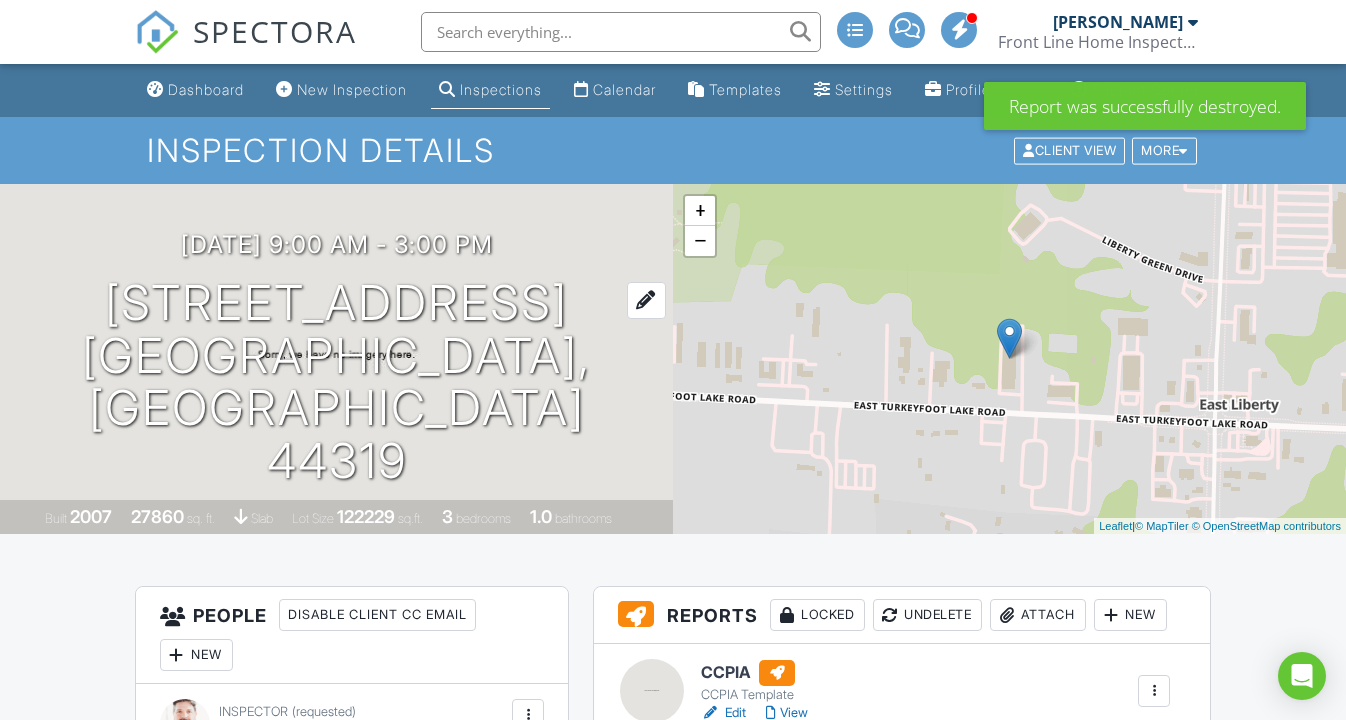 scroll, scrollTop: 0, scrollLeft: 0, axis: both 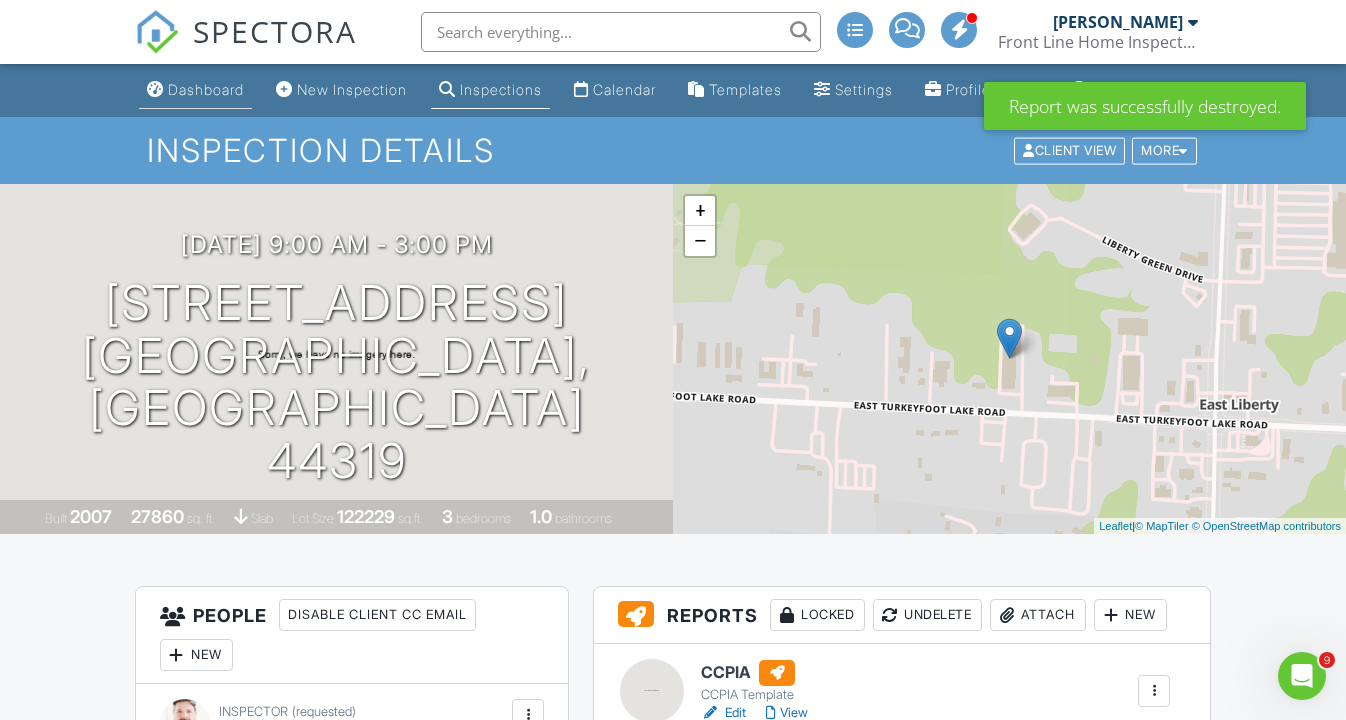 click on "Dashboard" at bounding box center [206, 89] 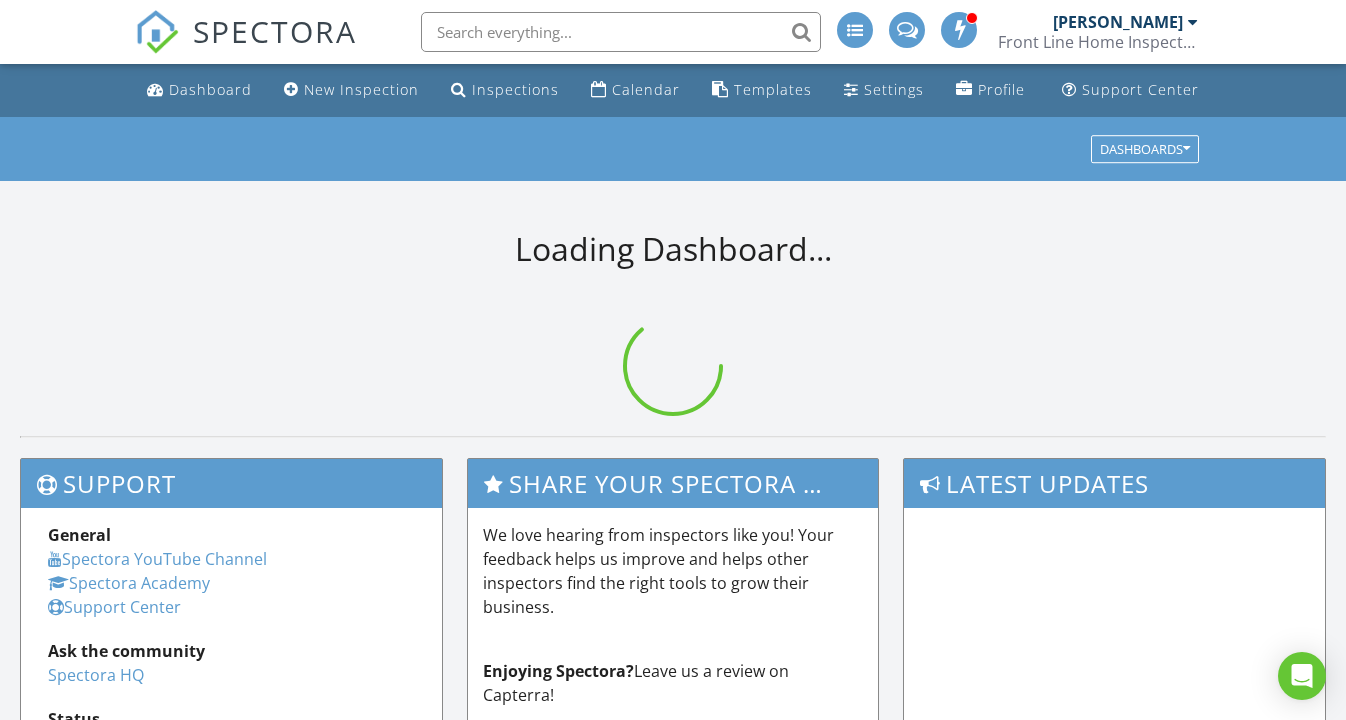 scroll, scrollTop: 0, scrollLeft: 0, axis: both 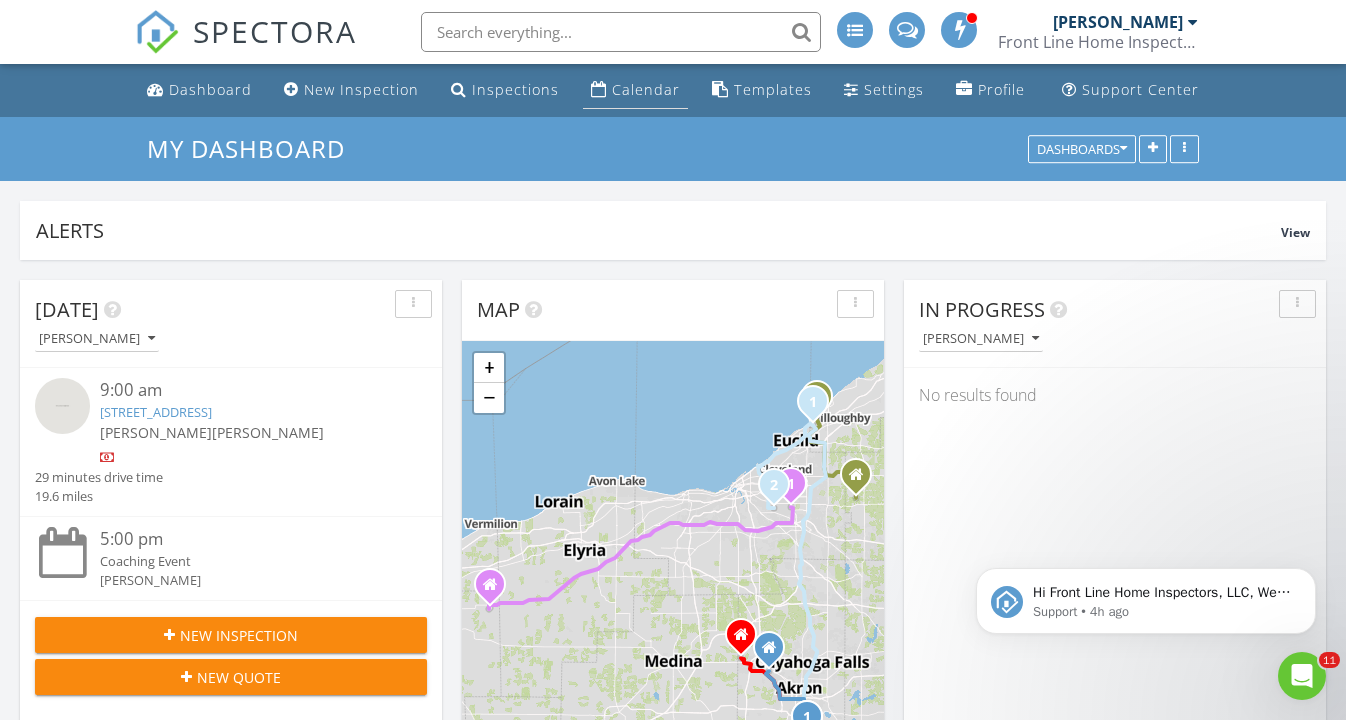 click on "Calendar" at bounding box center [646, 89] 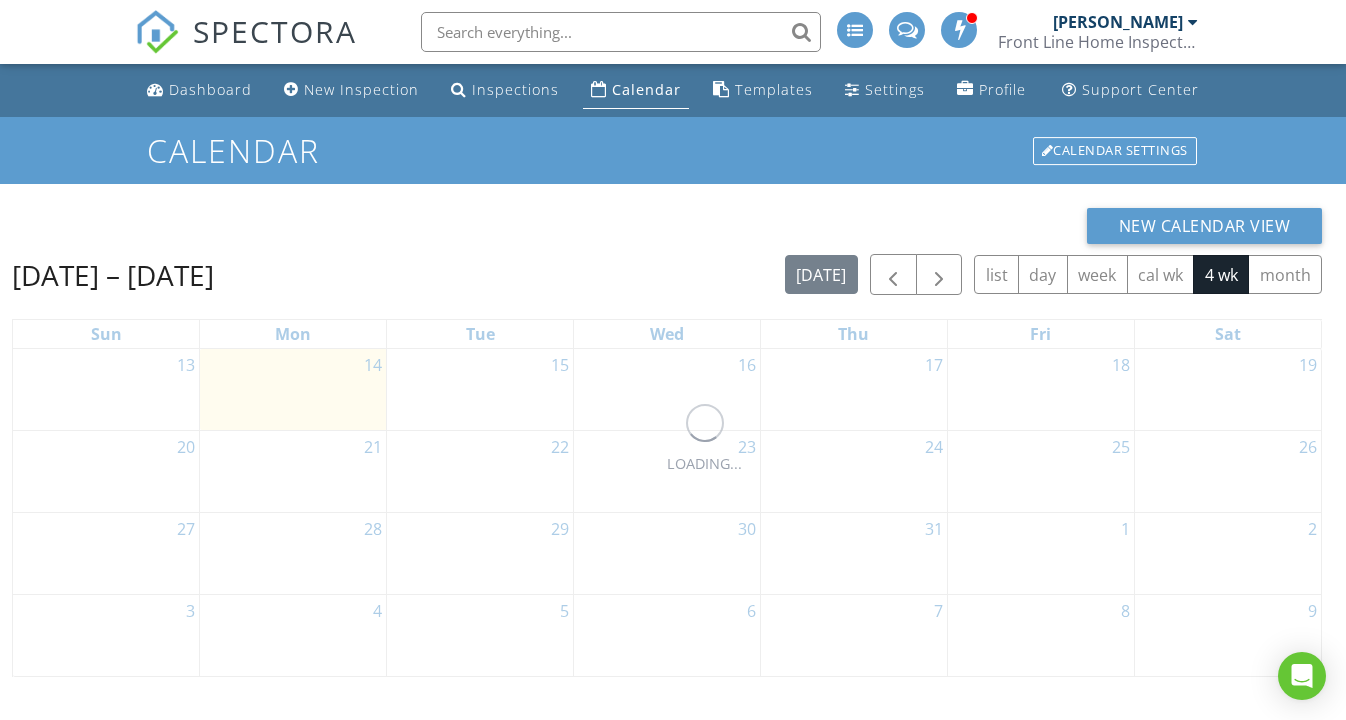 scroll, scrollTop: 0, scrollLeft: 0, axis: both 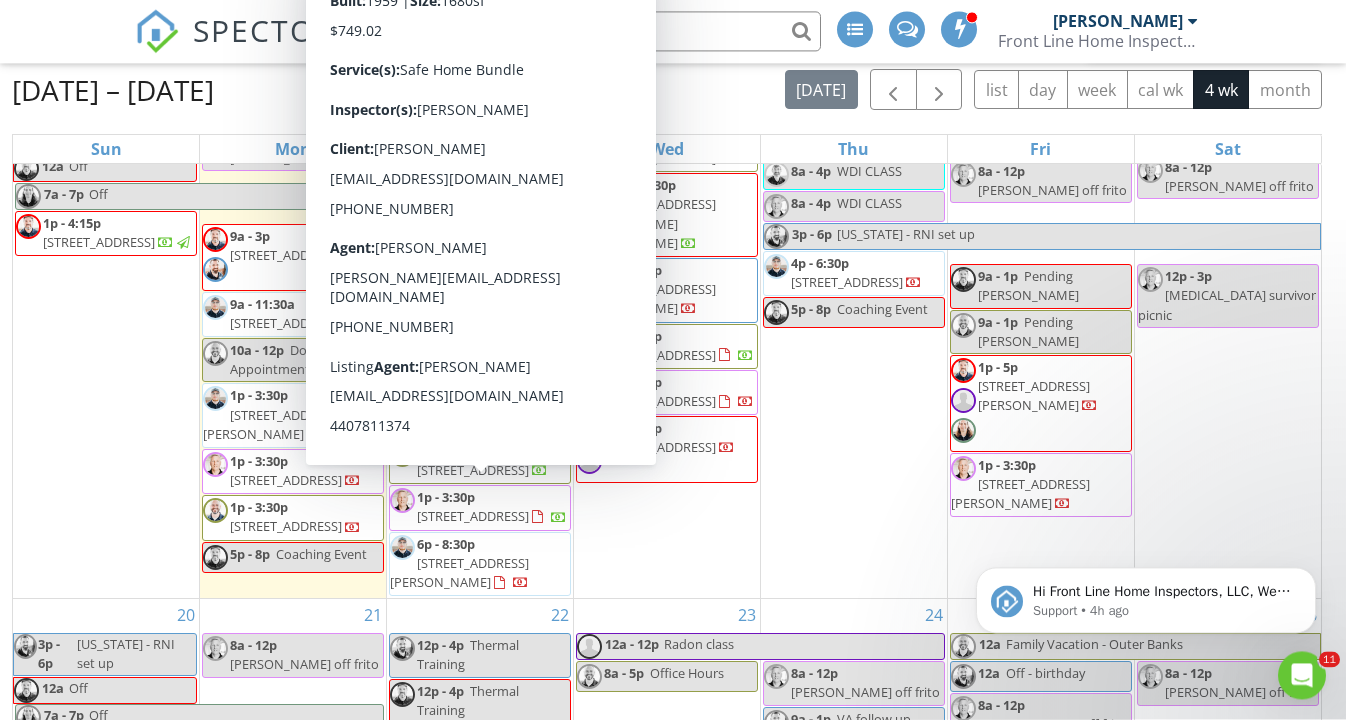 click on "13
12a
west coast
12a - 8p
Off vacation
12a
Off
7a - 7p
Off
1p - 4:15p
714 E 232nd St, Euclid 44123" at bounding box center (106, 332) 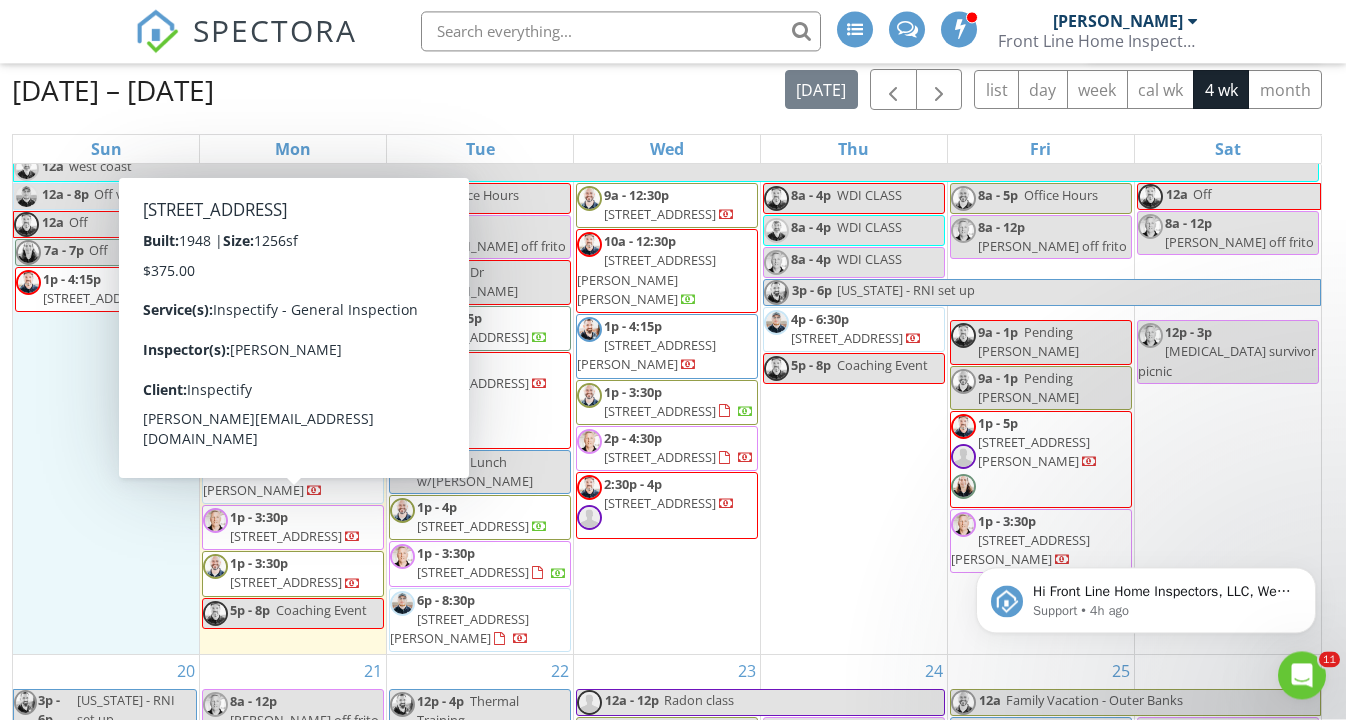 scroll, scrollTop: 48, scrollLeft: 0, axis: vertical 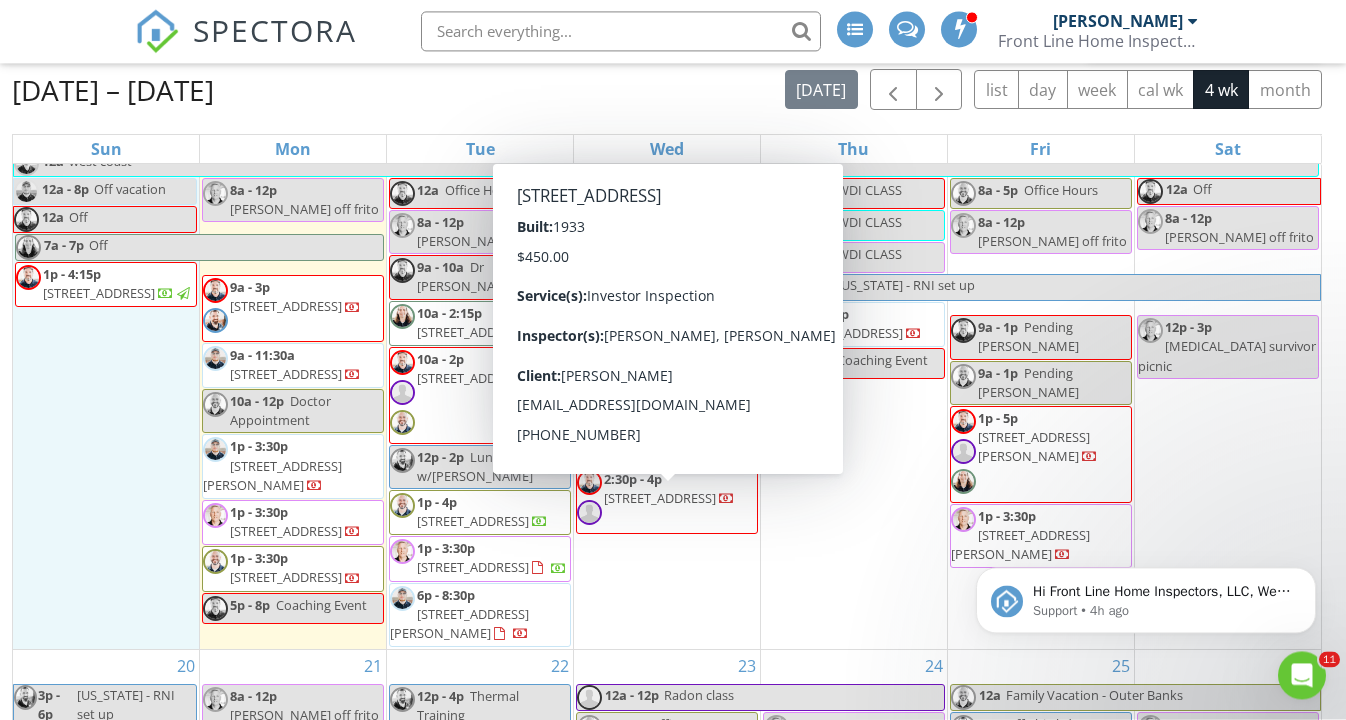 click on "10a - 2p
1615 Ridgefield Rd, Cleveland Heights 44118" at bounding box center [480, 396] 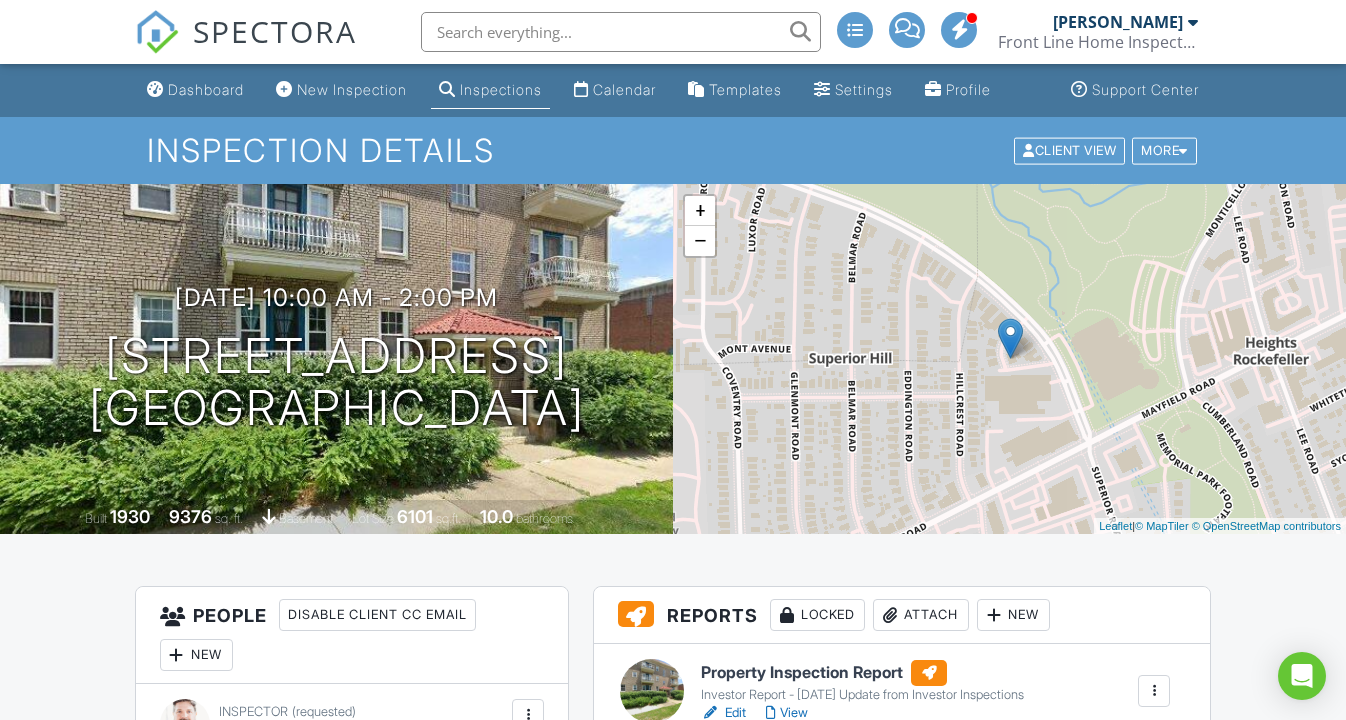 scroll, scrollTop: 422, scrollLeft: 0, axis: vertical 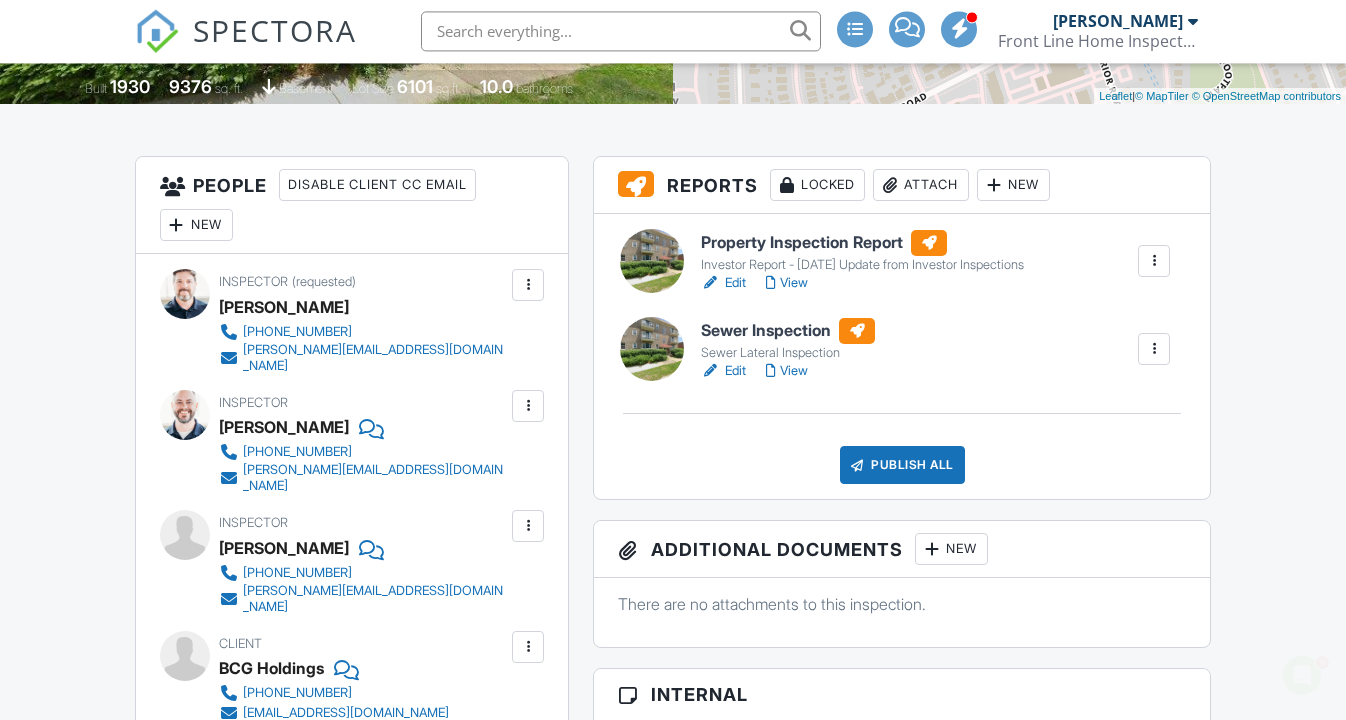 click on "New" at bounding box center [196, 226] 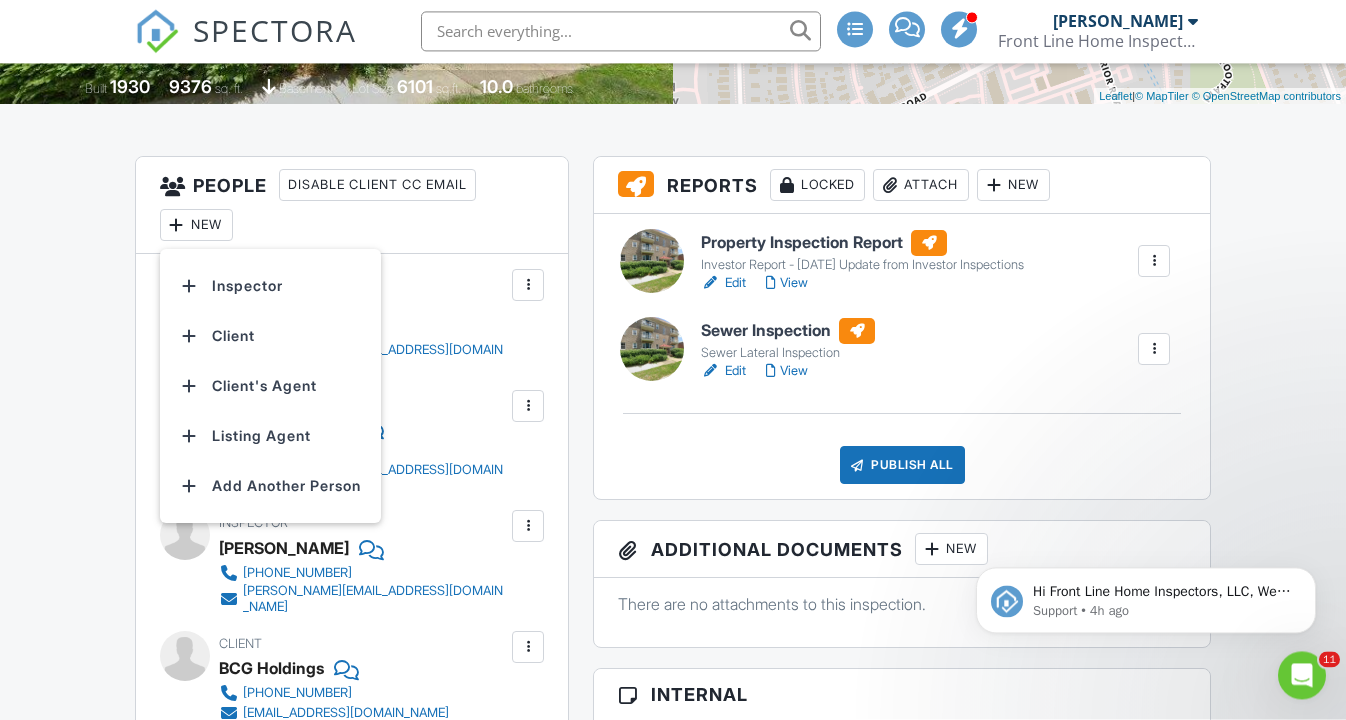 scroll, scrollTop: 0, scrollLeft: 0, axis: both 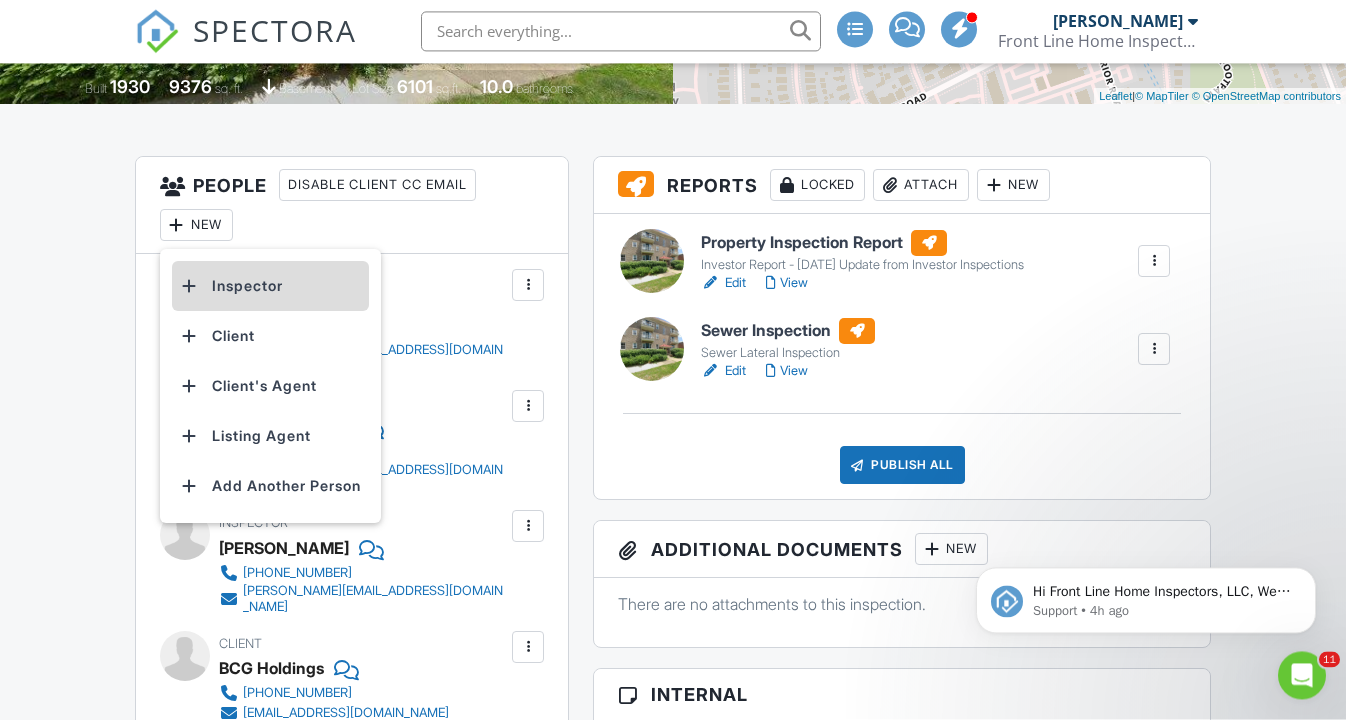 click on "Inspector" at bounding box center [270, 287] 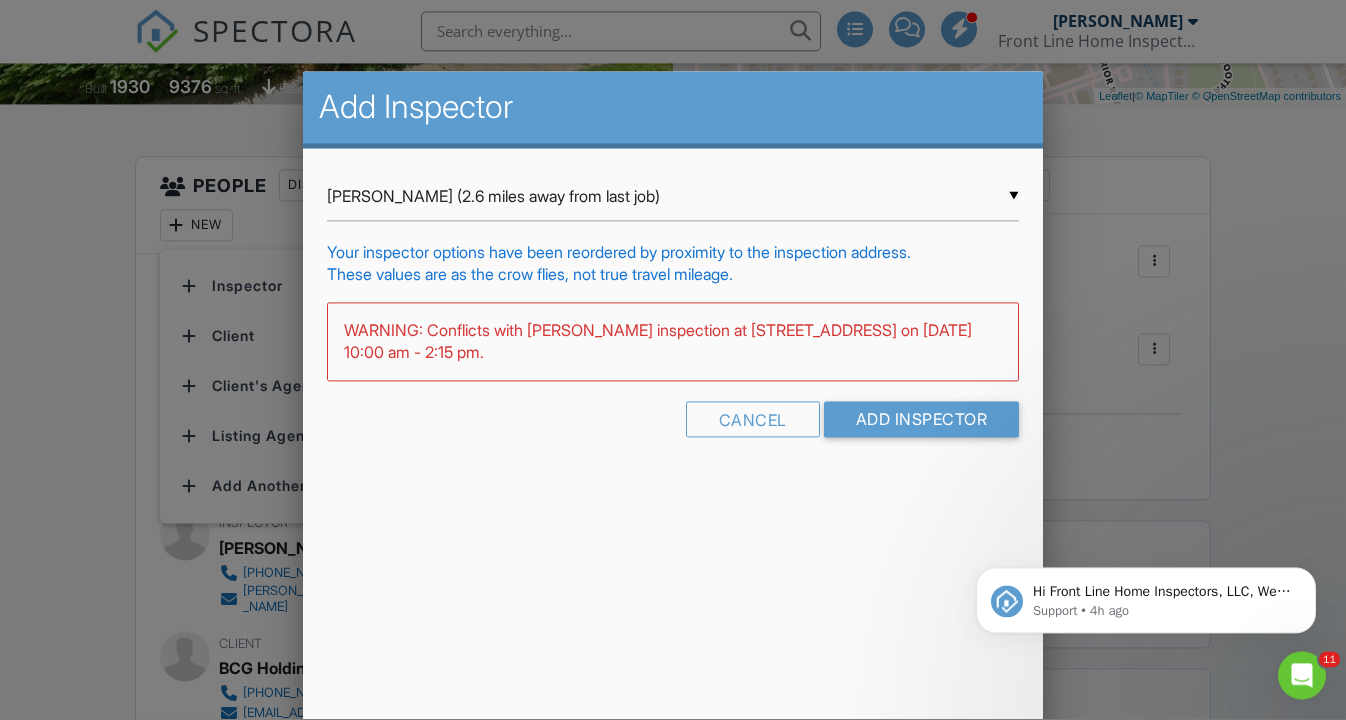 click on "▼ [PERSON_NAME] (2.6 miles away from last job) [PERSON_NAME] (2.6 miles away from last job) [PERSON_NAME] (11.7 miles away from last job) [PERSON_NAME] (27.5 miles away from home) [PERSON_NAME] (38.1 miles away from home) [PERSON_NAME] (43.4 miles away from home) [PERSON_NAME] (2.6 miles away from last job) [PERSON_NAME] (11.7 miles away from last job) [PERSON_NAME] (27.5 miles away from home) [PERSON_NAME] (38.1 miles away from home) [PERSON_NAME] (43.4 miles away from home)" at bounding box center [673, 197] 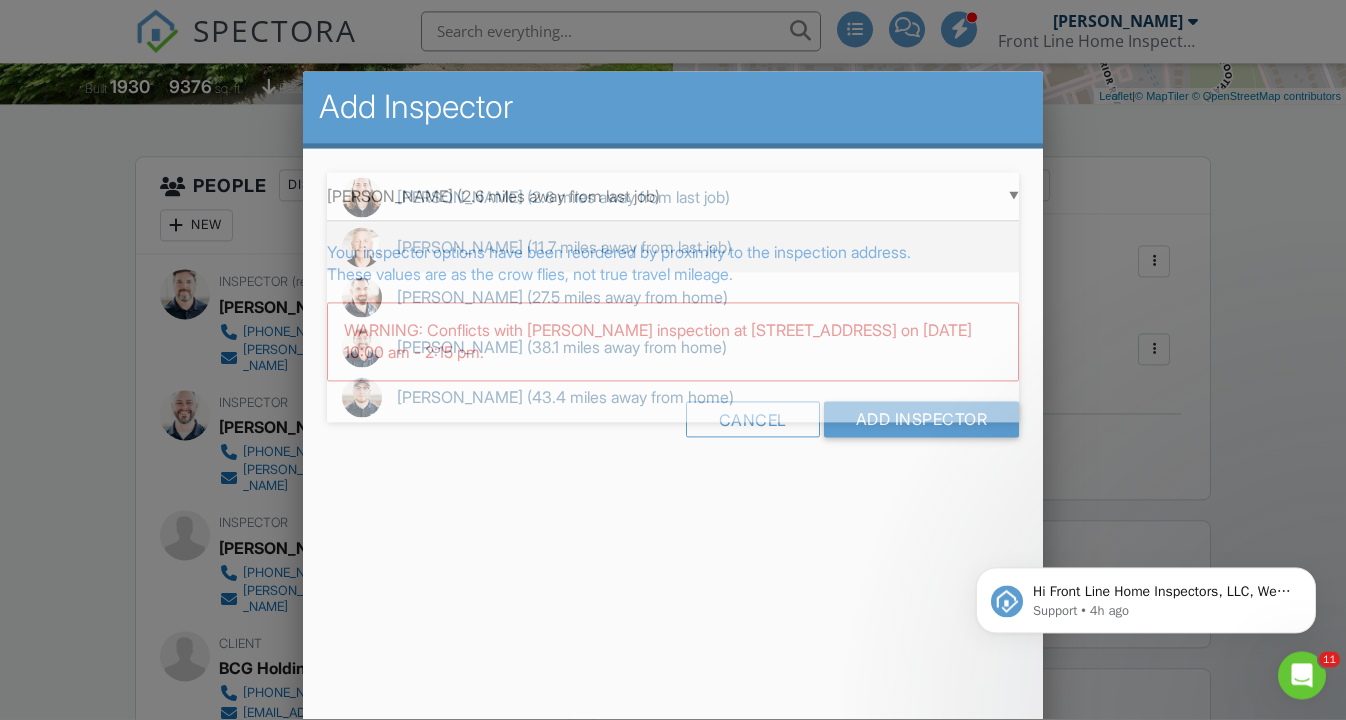 click on "[PERSON_NAME] (11.7 miles away from last job)" at bounding box center [673, 248] 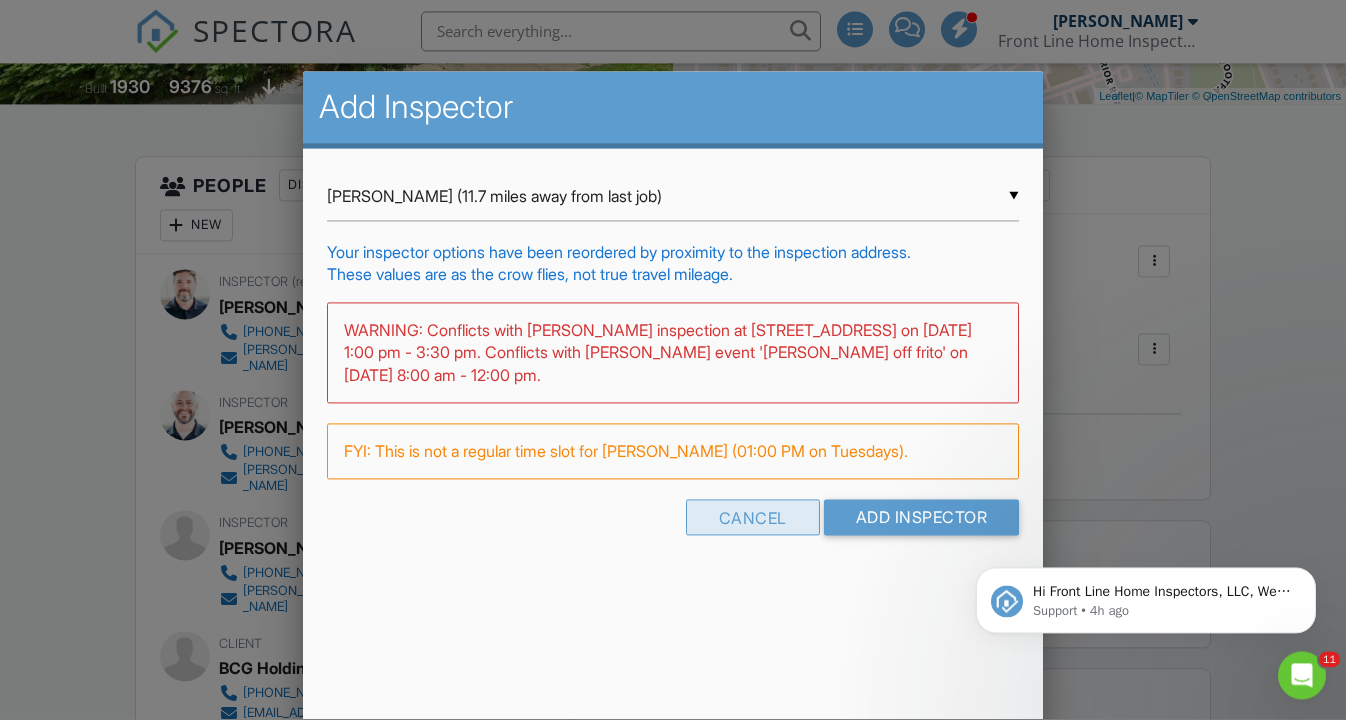 click on "Cancel" at bounding box center [753, 518] 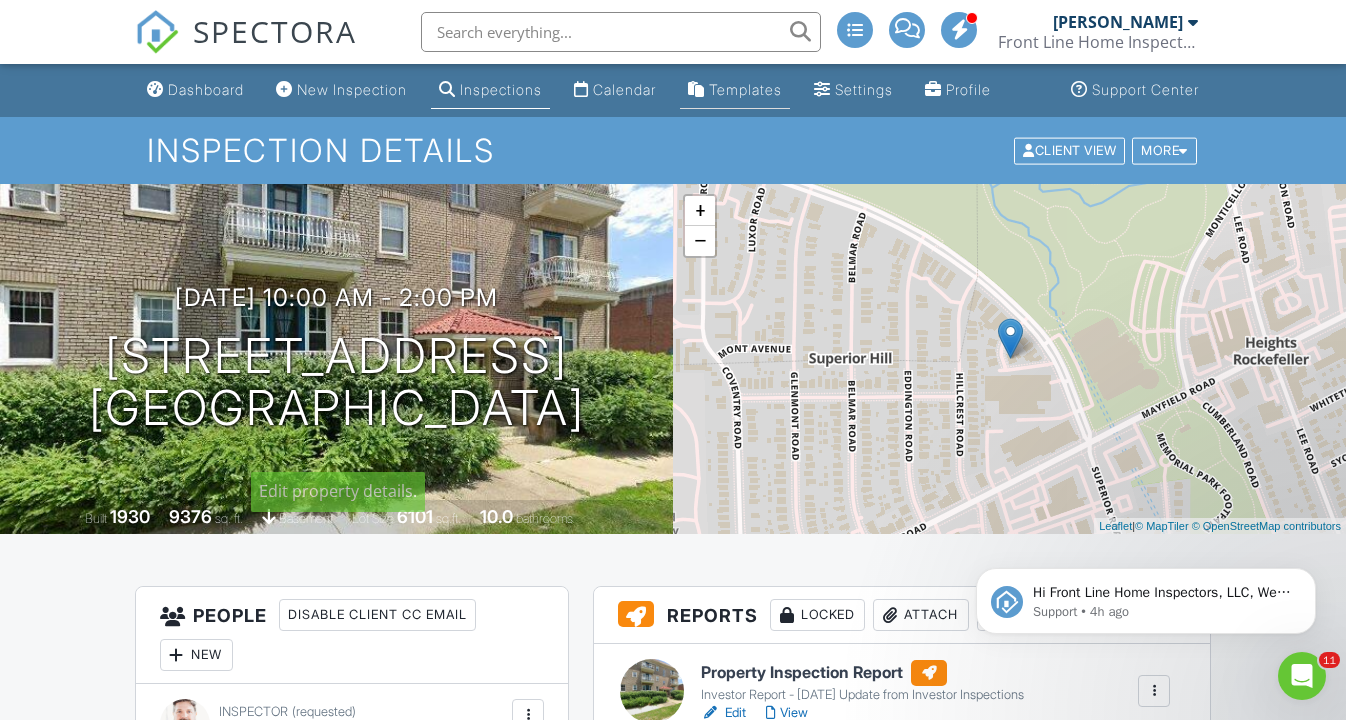 scroll, scrollTop: 0, scrollLeft: 0, axis: both 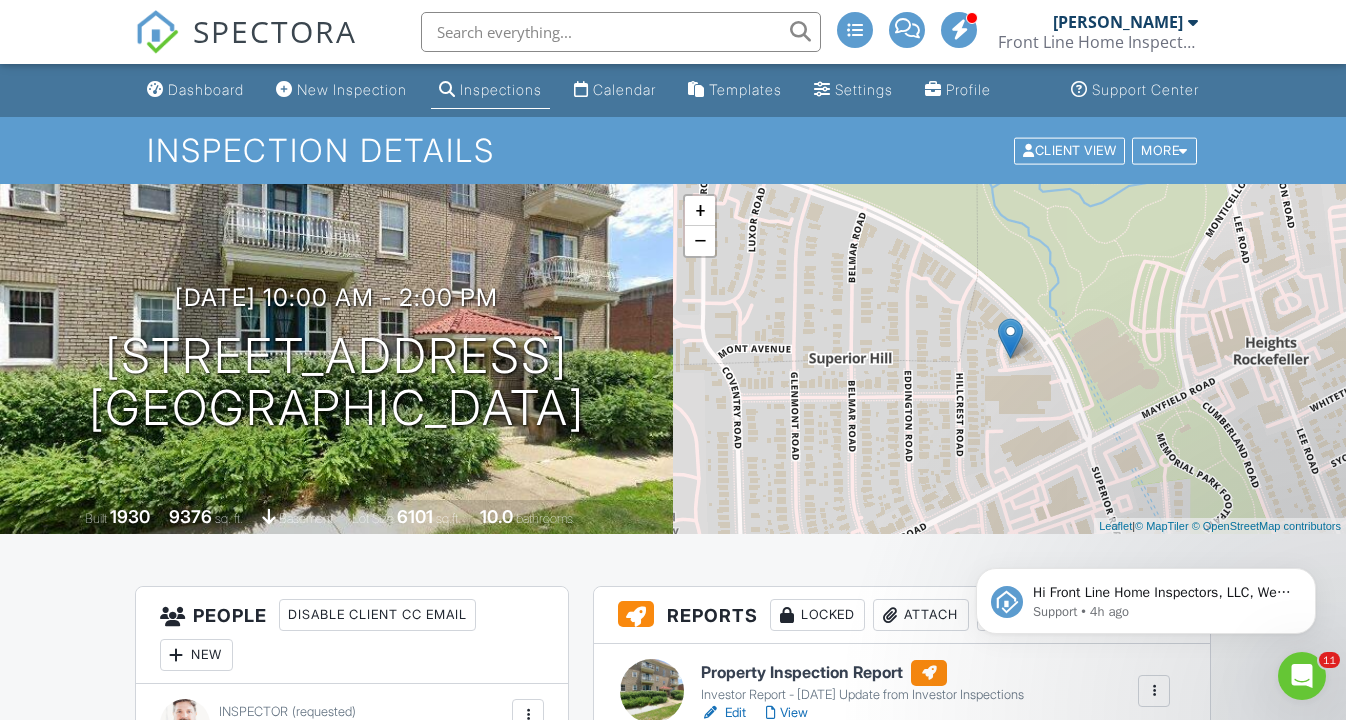 drag, startPoint x: 670, startPoint y: 79, endPoint x: 654, endPoint y: 82, distance: 16.27882 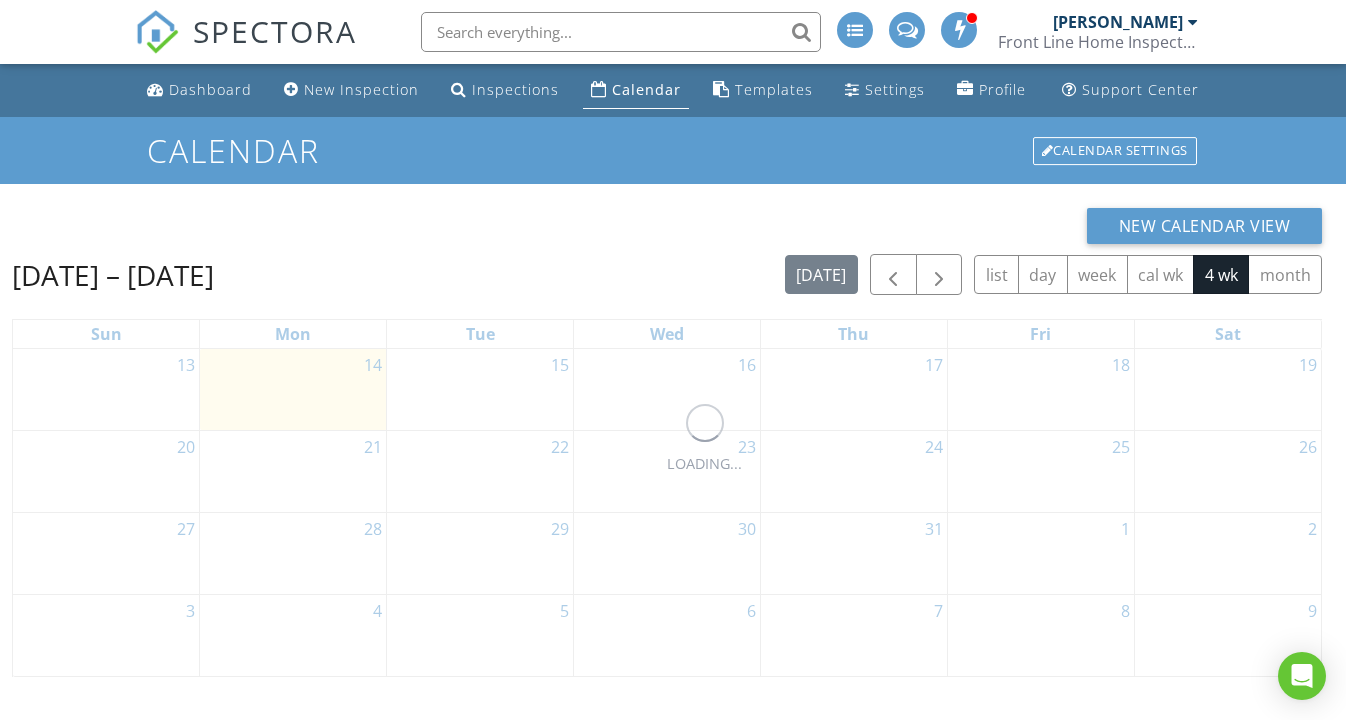 scroll, scrollTop: 0, scrollLeft: 0, axis: both 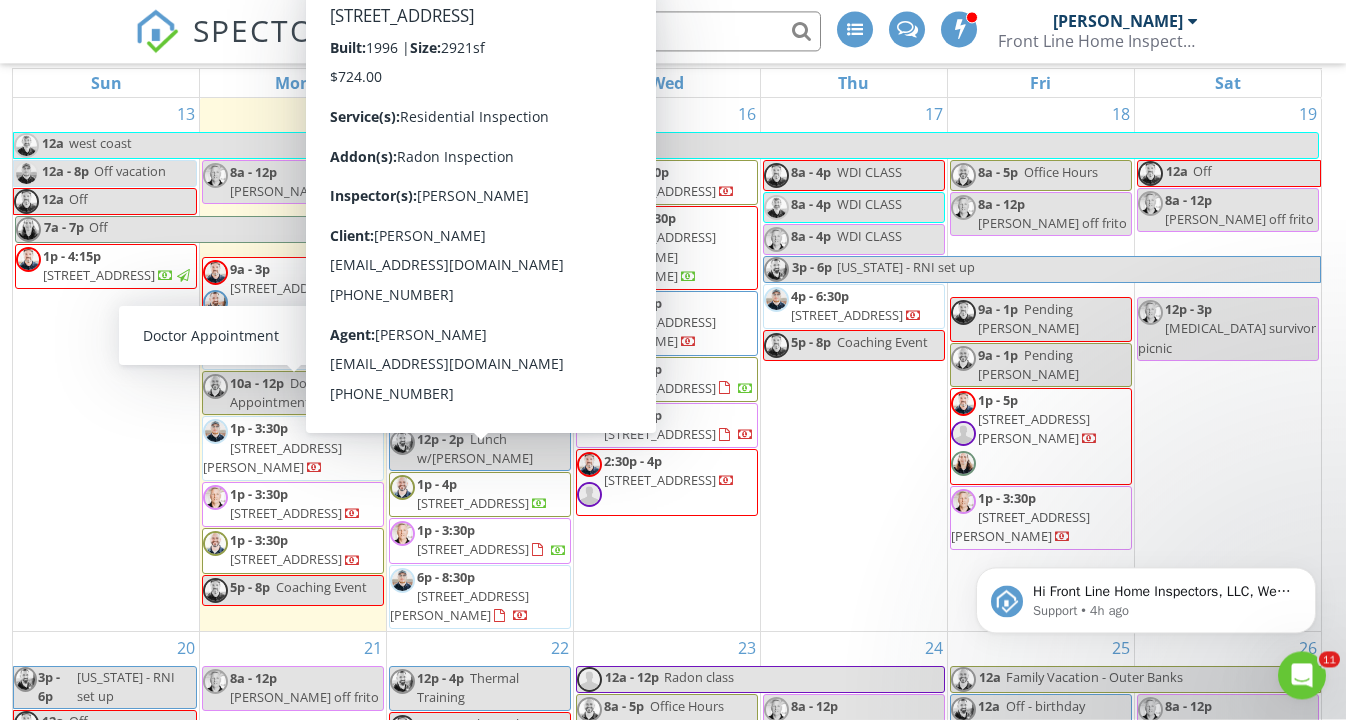 click on "17
8a - 4p
WDI CLASS
8a - 4p
WDI CLASS
8a - 4p
WDI CLASS
3p - 6p
Florida - RNI set up
4p - 6:30p
1450 Driftwood Dr, Seven Hills 44131
5p - 8p
Coaching Event" at bounding box center (854, 365) 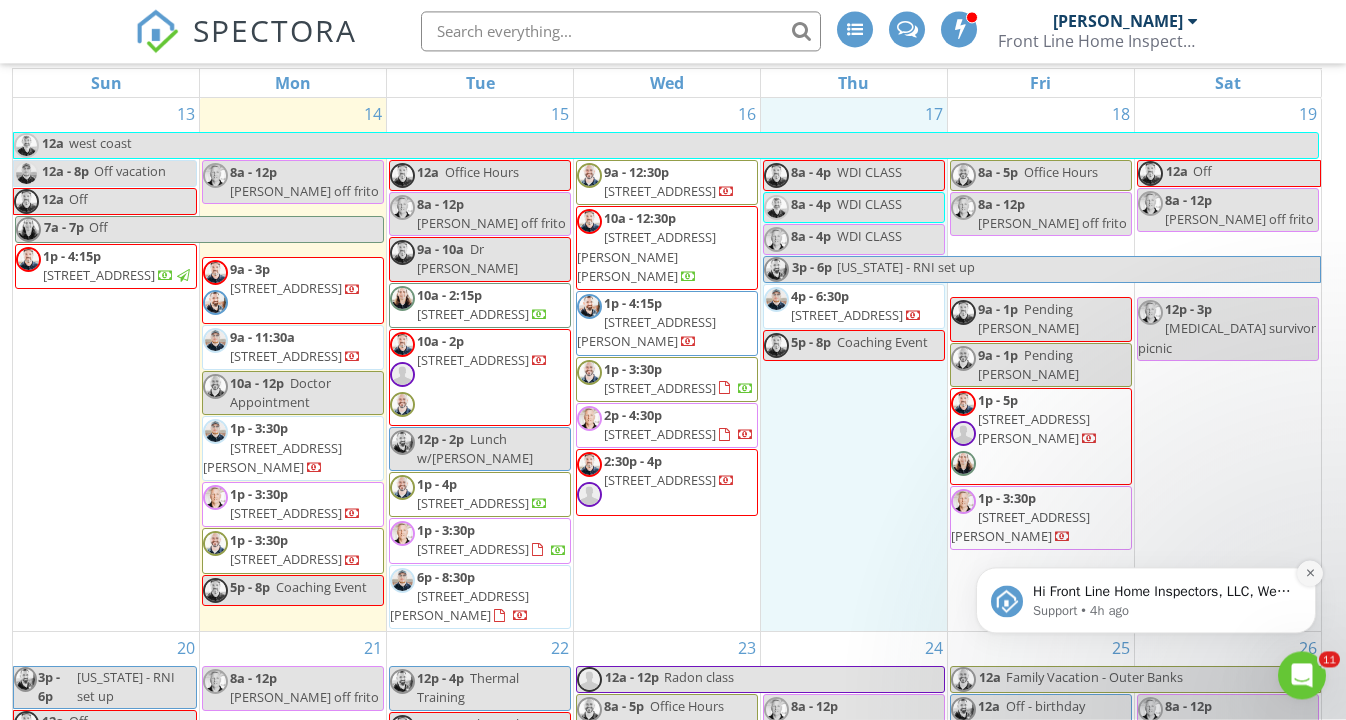 click 